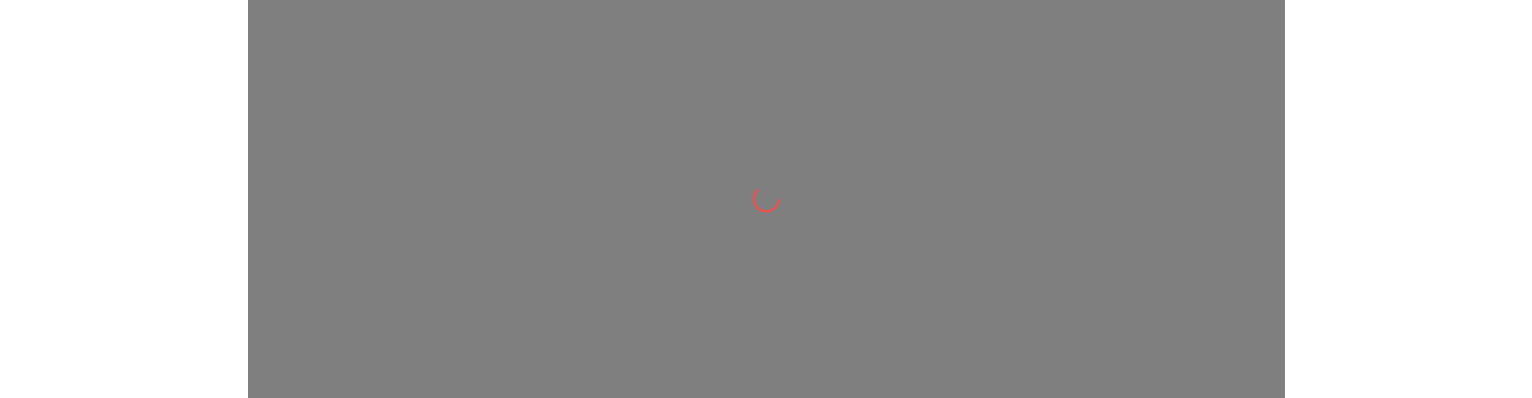 scroll, scrollTop: 0, scrollLeft: 0, axis: both 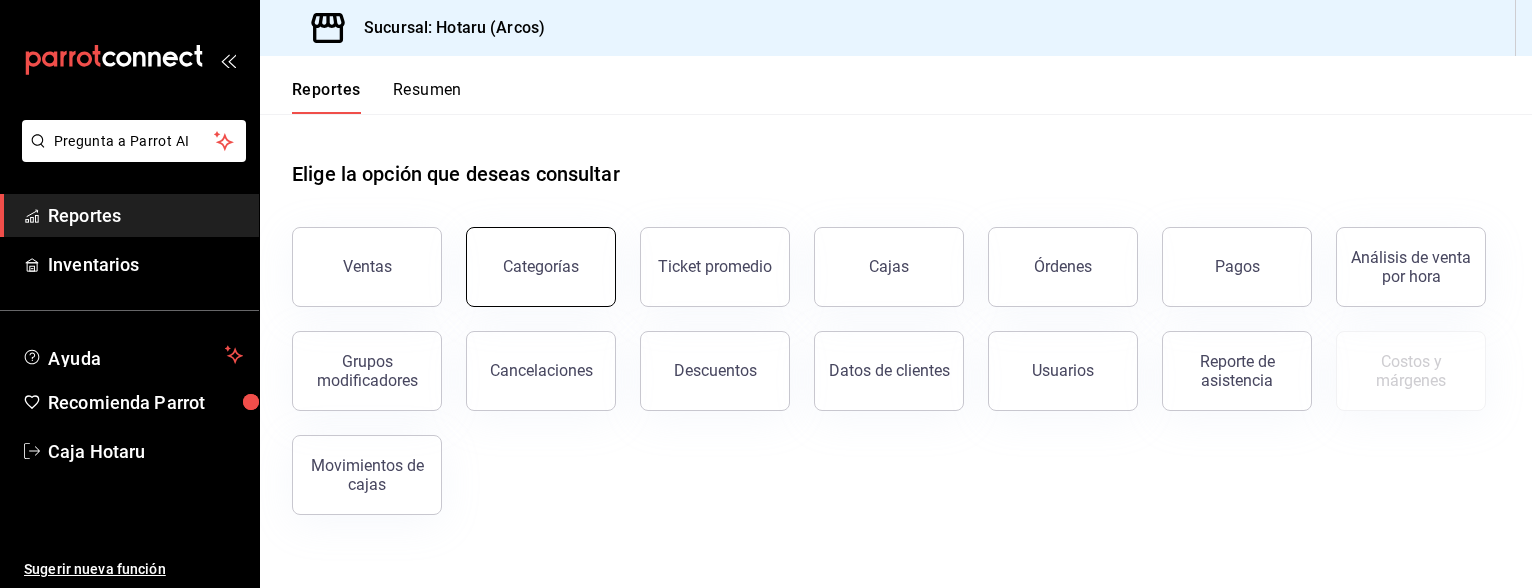 click on "Categorías" at bounding box center [541, 267] 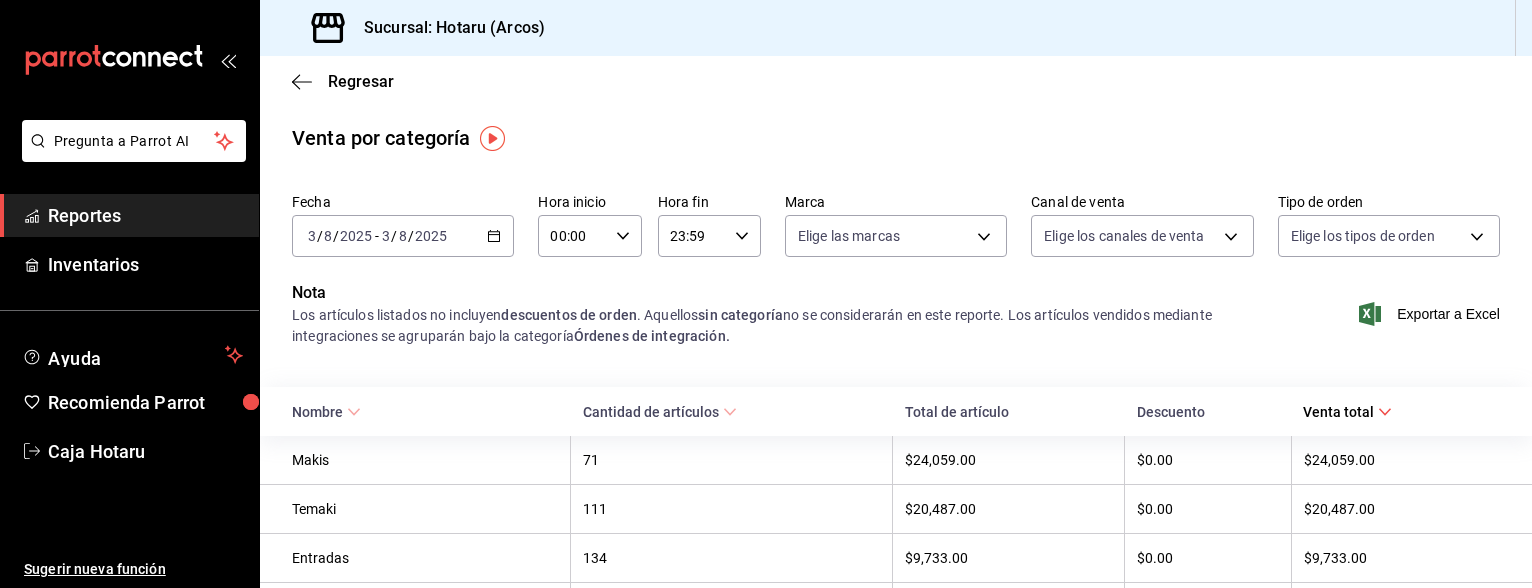 click on "Pregunta a Parrot AI Reportes   Inventarios   Ayuda Recomienda Parrot   Caja Hotaru   Sugerir nueva función   Sucursal: Hotaru (Arcos) Regresar Venta por categoría Fecha 2025-08-03 3 / 8 / 2025 - 2025-08-03 3 / 8 / 2025 Hora inicio 00:00 Hora inicio Hora fin 23:59 Hora fin Marca Elige las marcas Canal de venta Elige los canales de venta Tipo de orden Elige los tipos de orden Nota Los artículos listados no incluyen  descuentos de orden . Aquellos  sin categoría  no se considerarán en este reporte. Los artículos vendidos mediante integraciones se agruparán bajo la categoría  Órdenes de integración. Exportar a Excel Nombre Cantidad de artículos Total de artículo Descuento Venta total Makis 71 $24,059.00 $0.00 $24,059.00 Temaki 111 $20,487.00 $0.00 $20,487.00 Entradas 134 $9,733.00 $0.00 $9,733.00 Nigiri 89 $9,688.00 $0.00 $9,688.00 Omakase 6 $6,588.00 $0.00 $6,588.00 Postre 45 $6,052.00 $0.00 $6,052.00 Robatayaki 37 $4,633.00 $0.00 $4,633.00 Pokes 10 $4,344.00 $0.00 $4,344.00 Bebidas 66 $4,333.00 9 9" at bounding box center [766, 294] 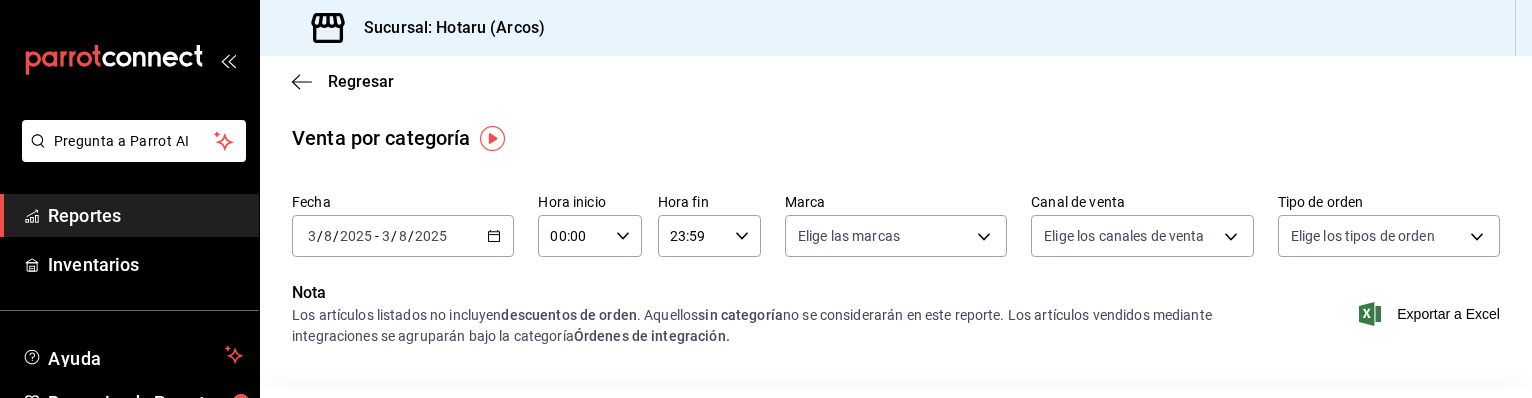 click on "Nota Los artículos listados no incluyen  descuentos de orden . Aquellos  sin categoría  no se considerarán en este reporte. Los artículos vendidos mediante integraciones se agruparán bajo la categoría  Órdenes de integración. Exportar a Excel" at bounding box center (896, 326) 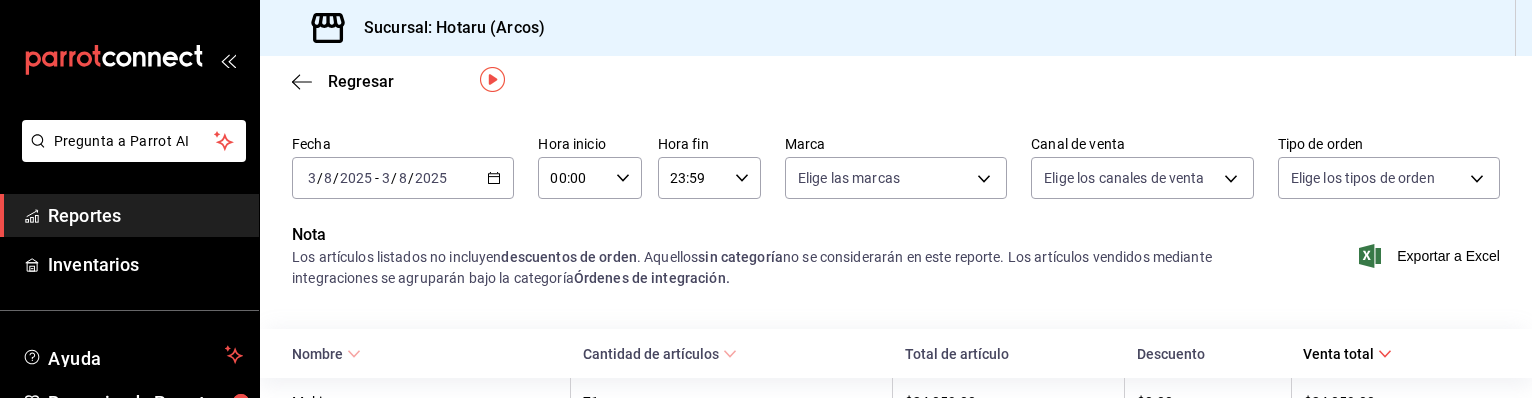 scroll, scrollTop: 57, scrollLeft: 0, axis: vertical 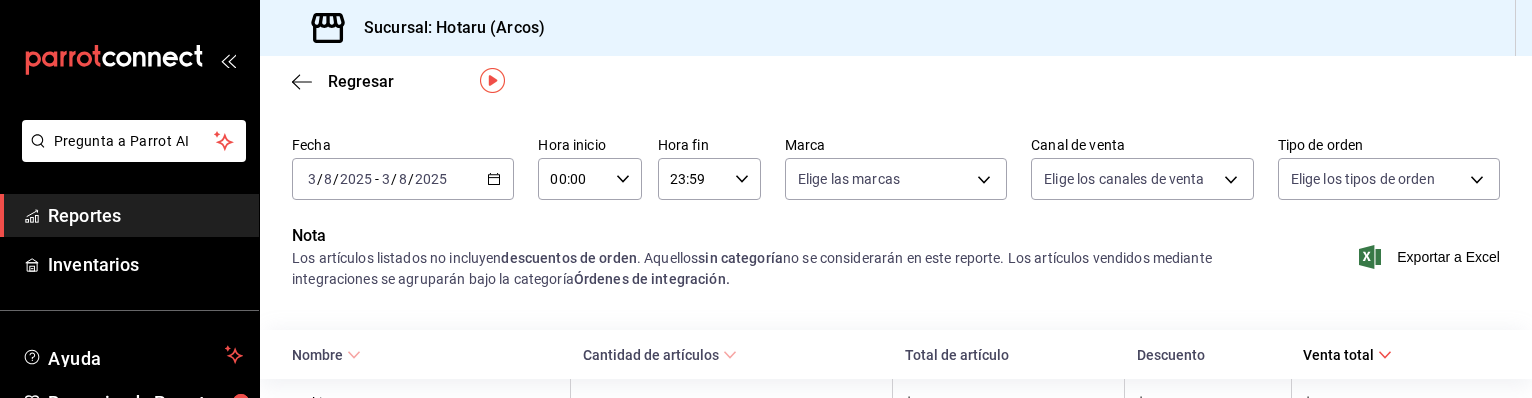 click on "Reportes" at bounding box center (145, 215) 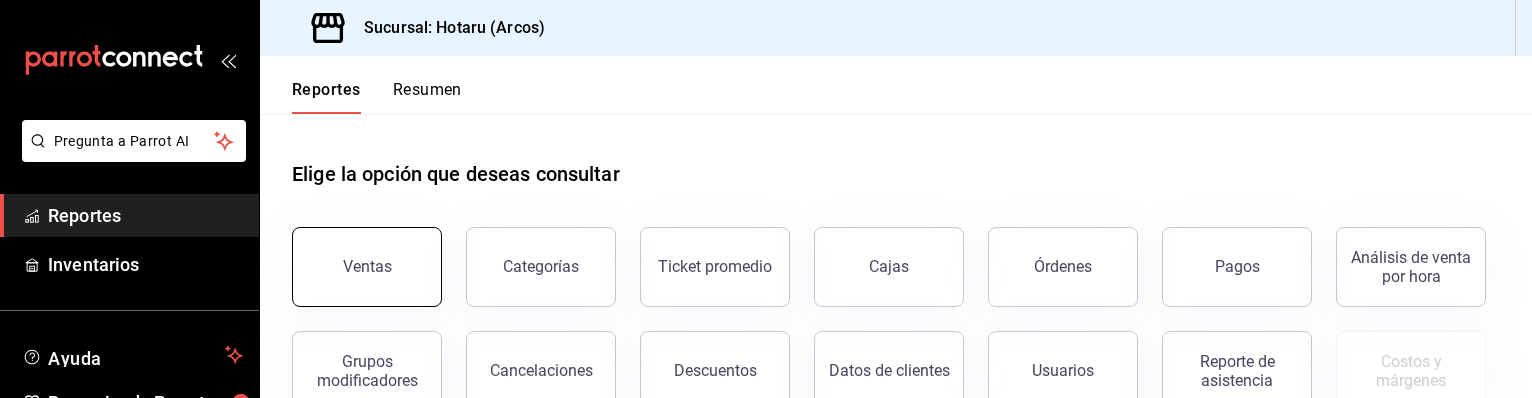 click on "Ventas" at bounding box center (367, 267) 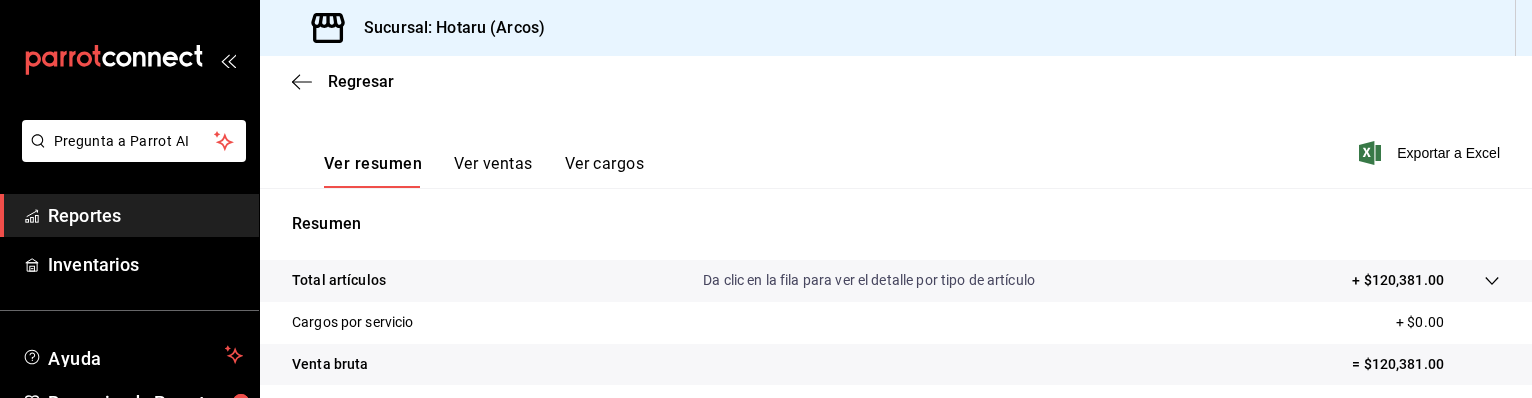 scroll, scrollTop: 287, scrollLeft: 0, axis: vertical 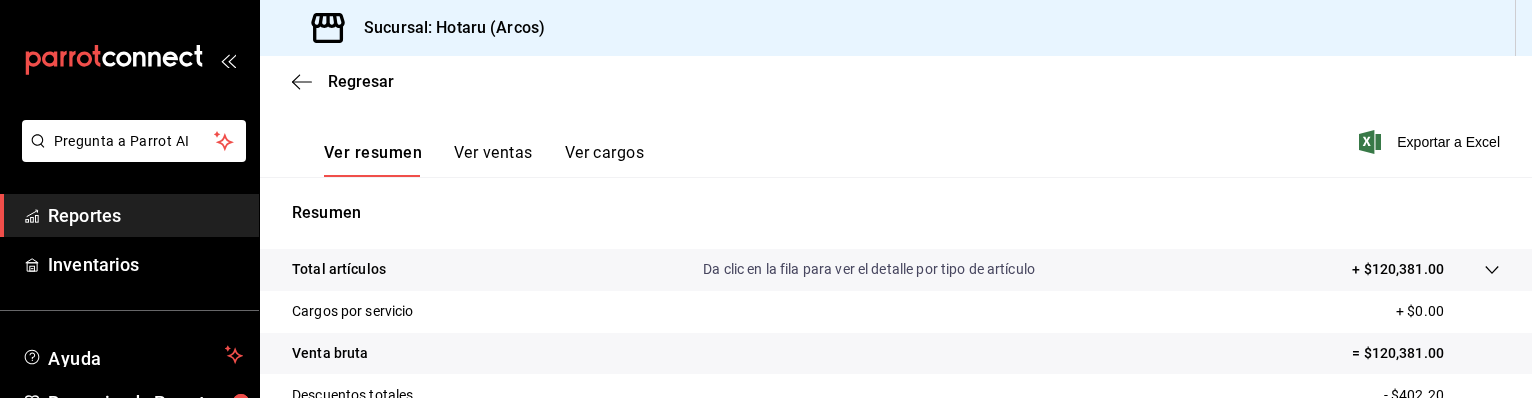 click 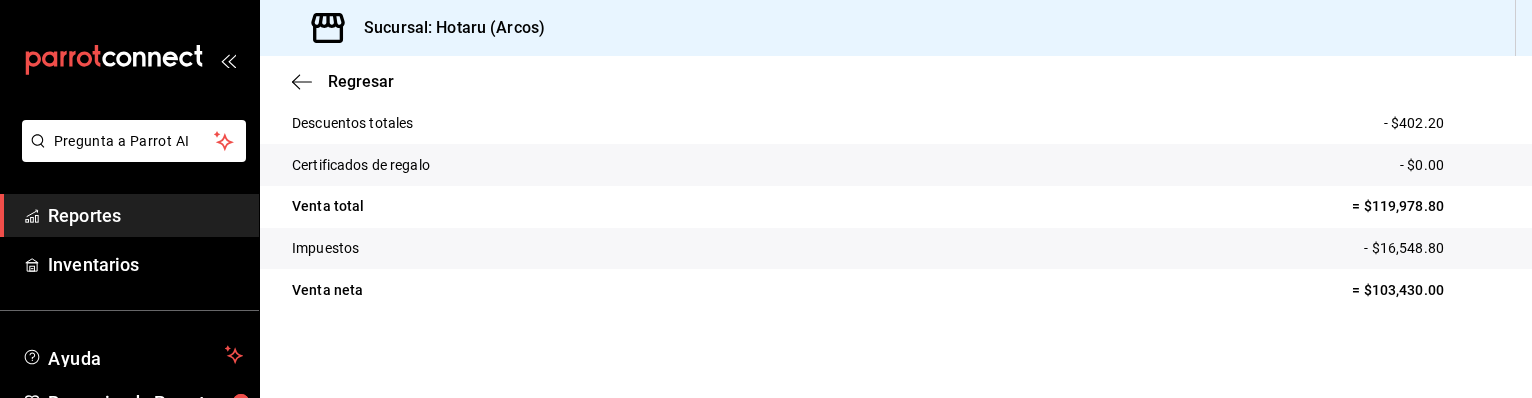 scroll, scrollTop: 708, scrollLeft: 0, axis: vertical 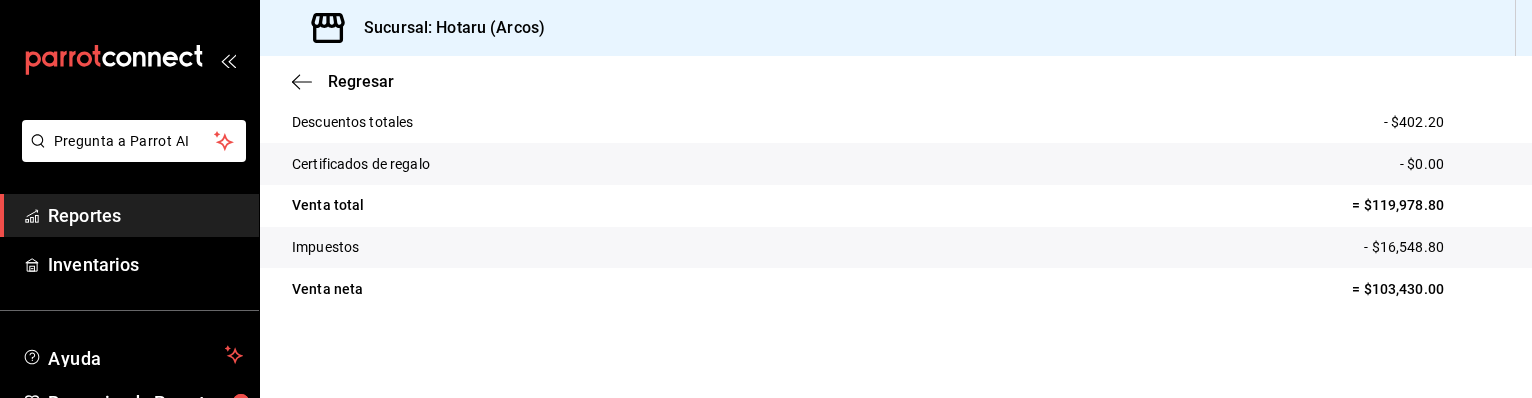 click on "Venta neta = $103,430.00" at bounding box center [896, 289] 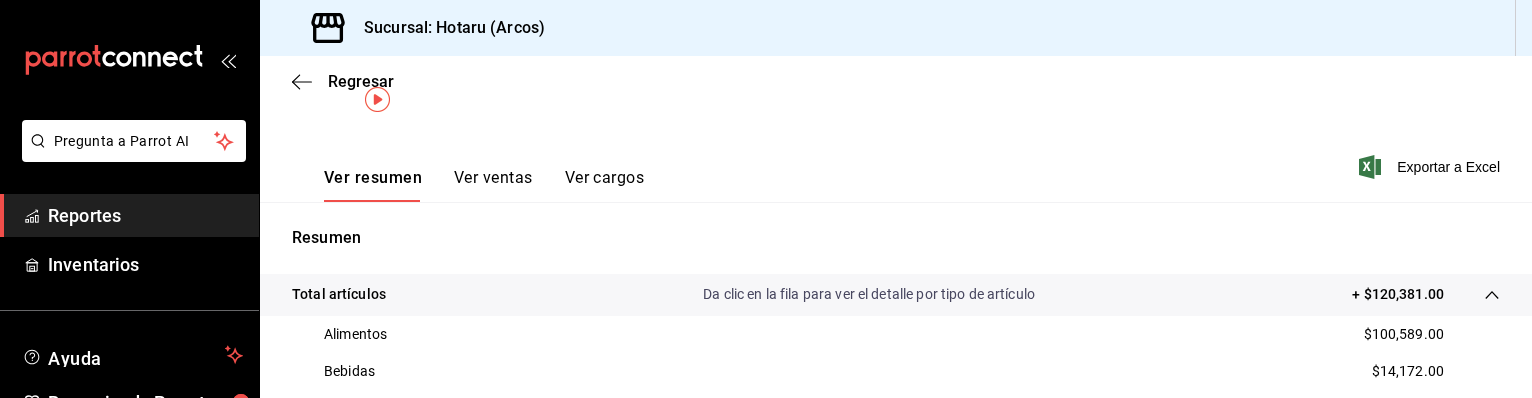 scroll, scrollTop: 0, scrollLeft: 0, axis: both 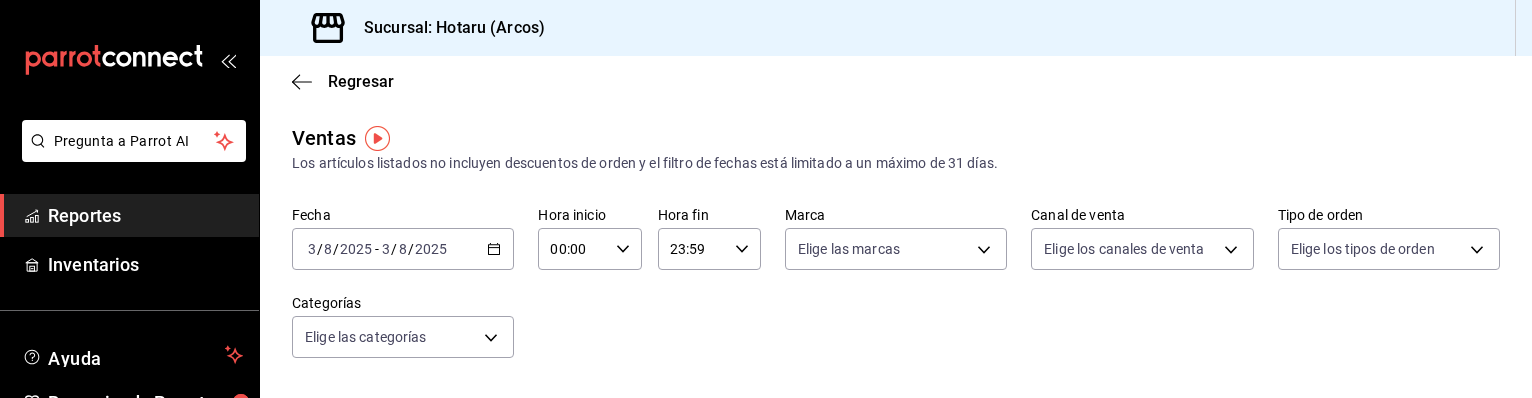 click on "Reportes" at bounding box center (145, 215) 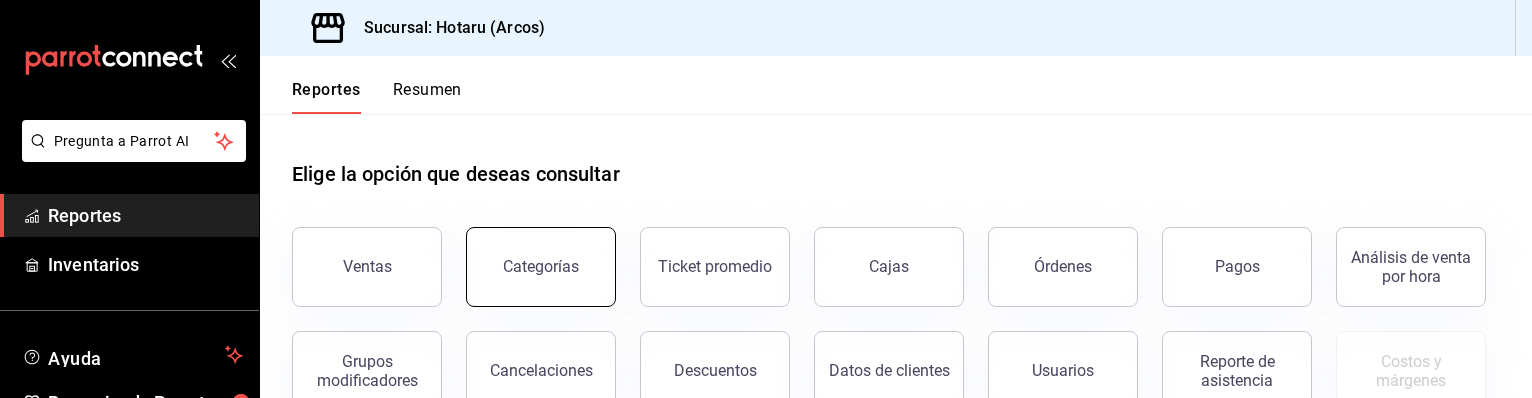 click on "Categorías" at bounding box center [541, 267] 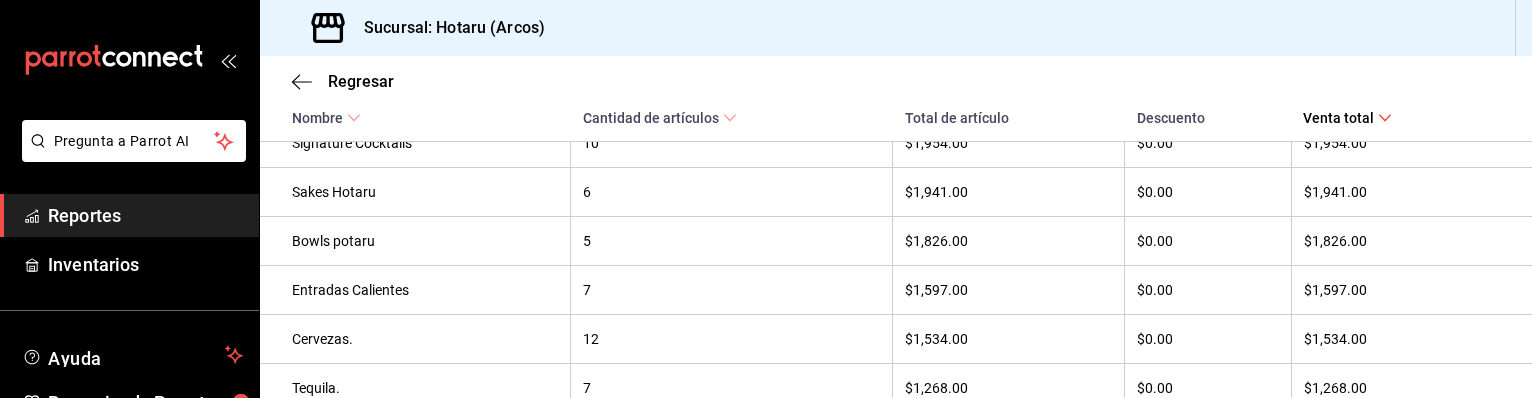 scroll, scrollTop: 1043, scrollLeft: 0, axis: vertical 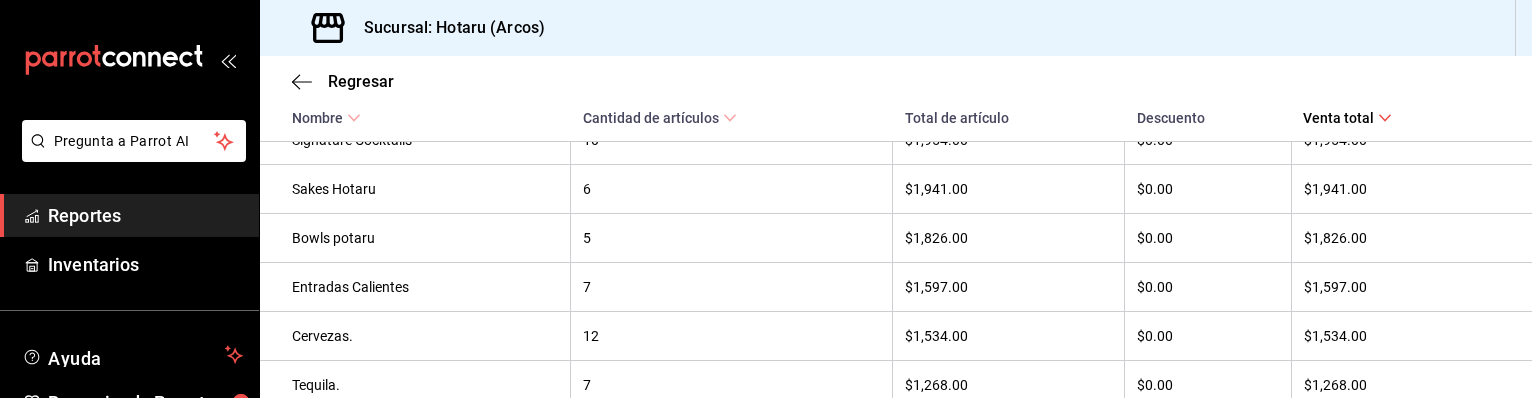 click on "Reportes" at bounding box center (145, 215) 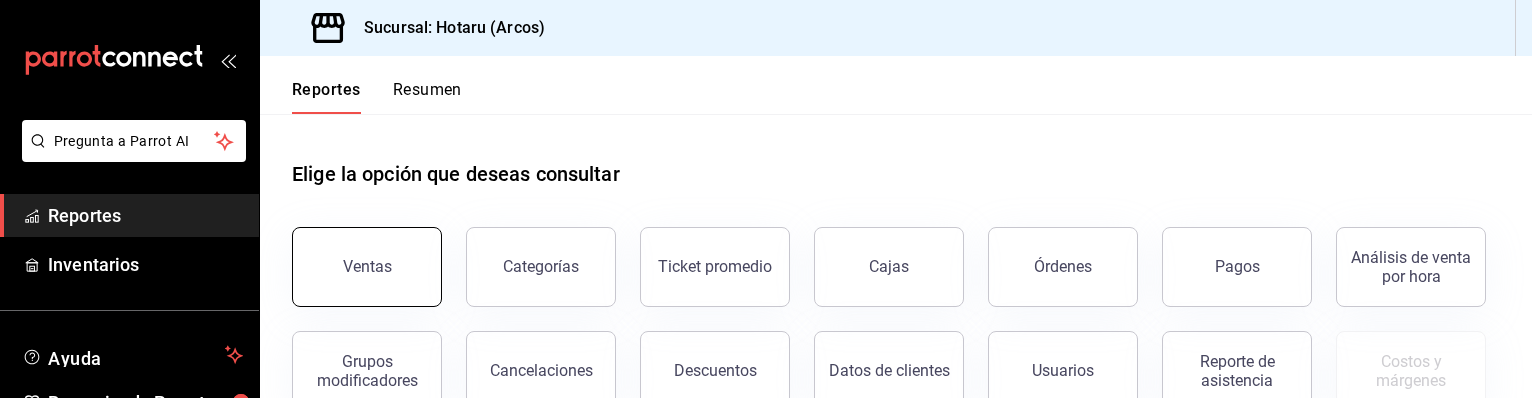 click on "Ventas" at bounding box center [367, 267] 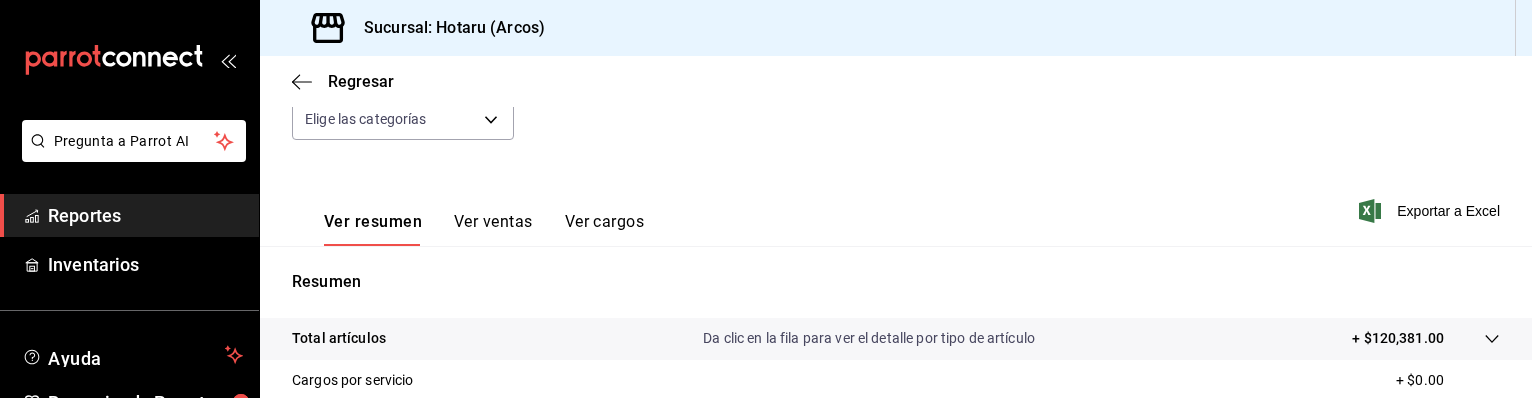scroll, scrollTop: 219, scrollLeft: 0, axis: vertical 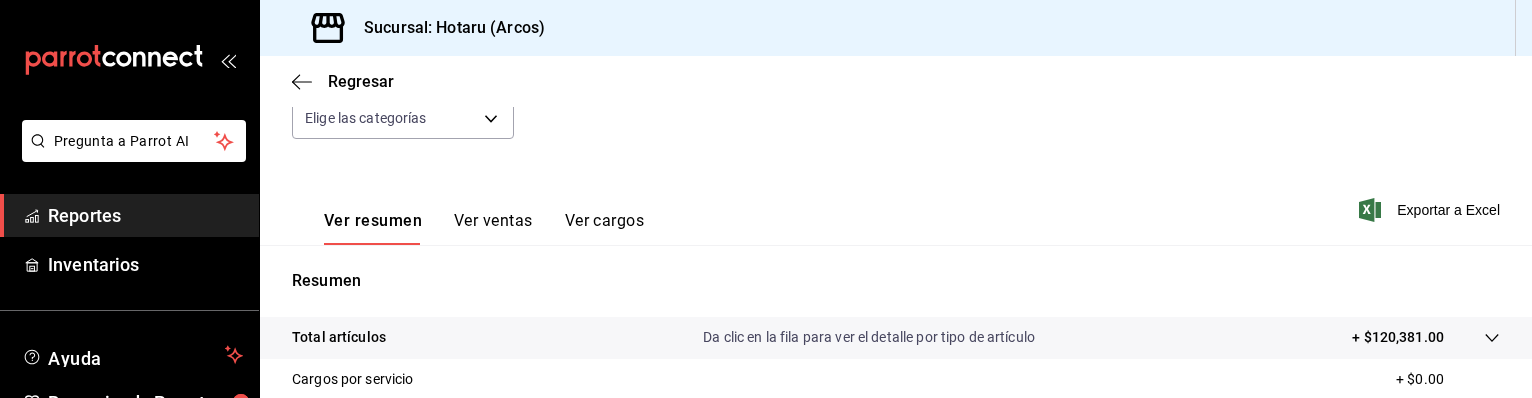 click 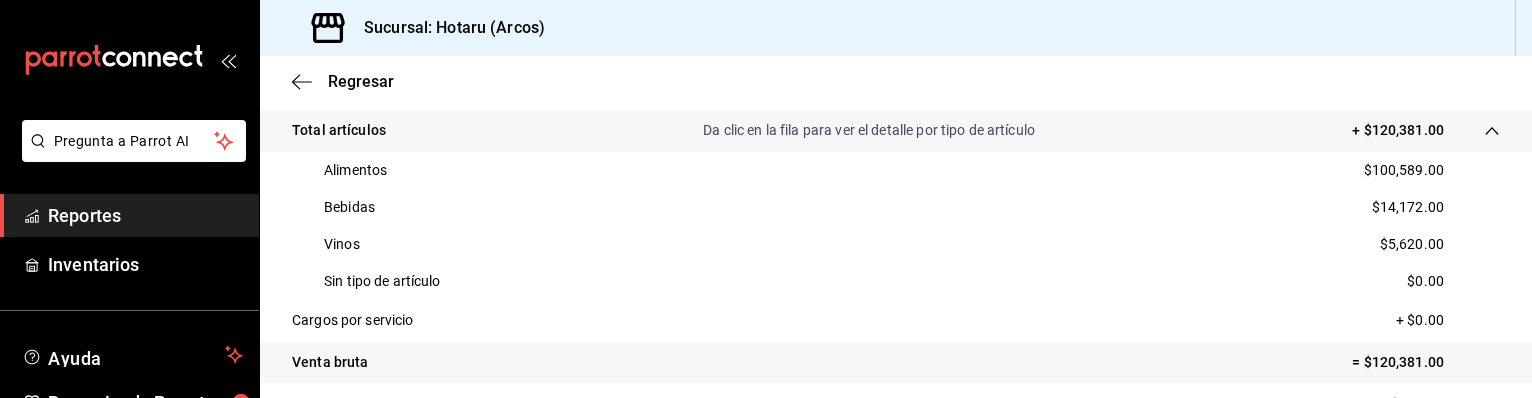scroll, scrollTop: 427, scrollLeft: 0, axis: vertical 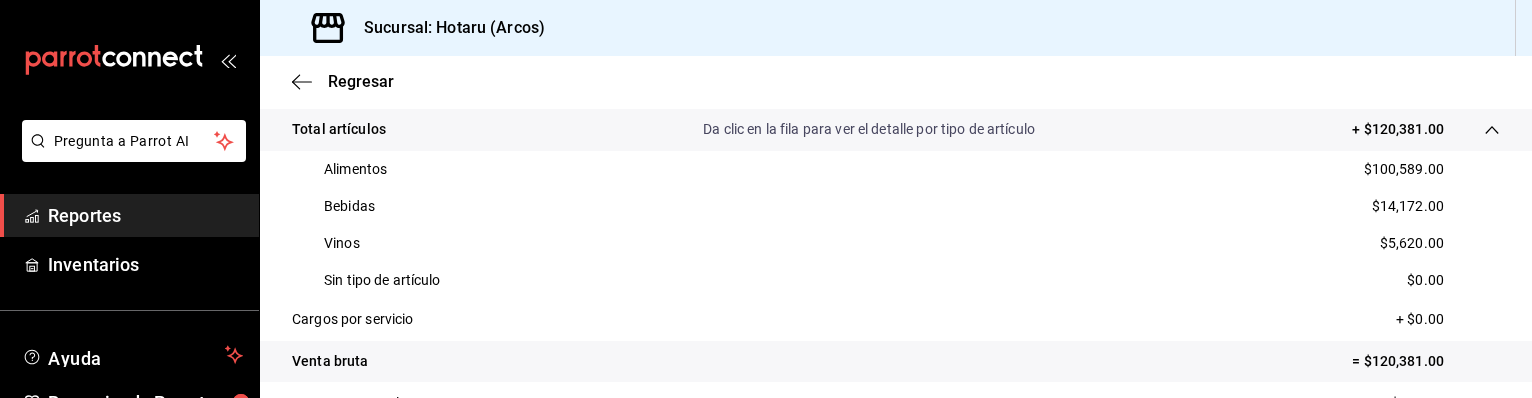 click on "Bebidas $14,172.00" at bounding box center (896, 206) 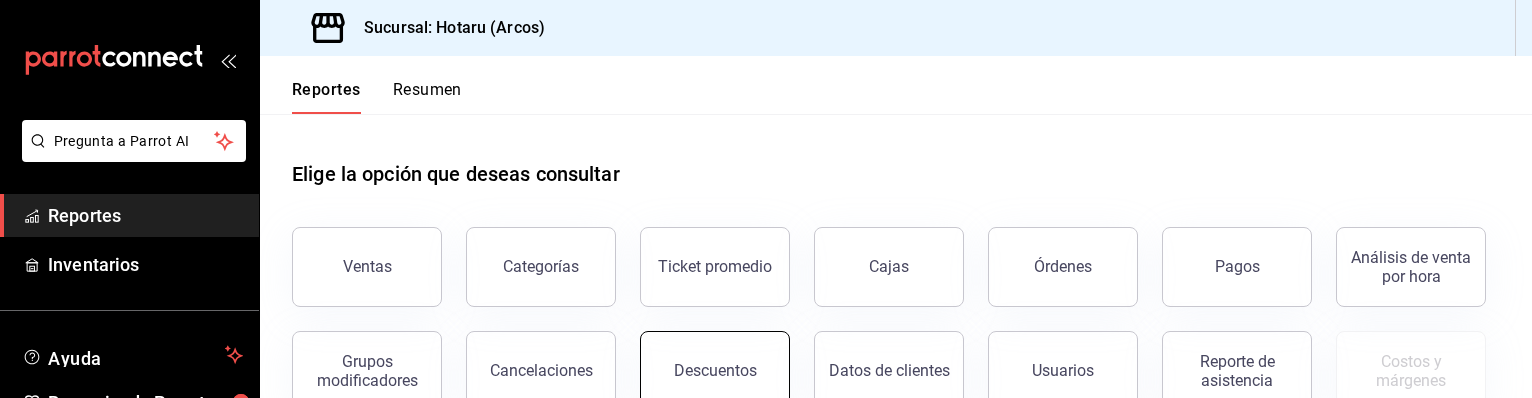 click on "Descuentos" at bounding box center [715, 371] 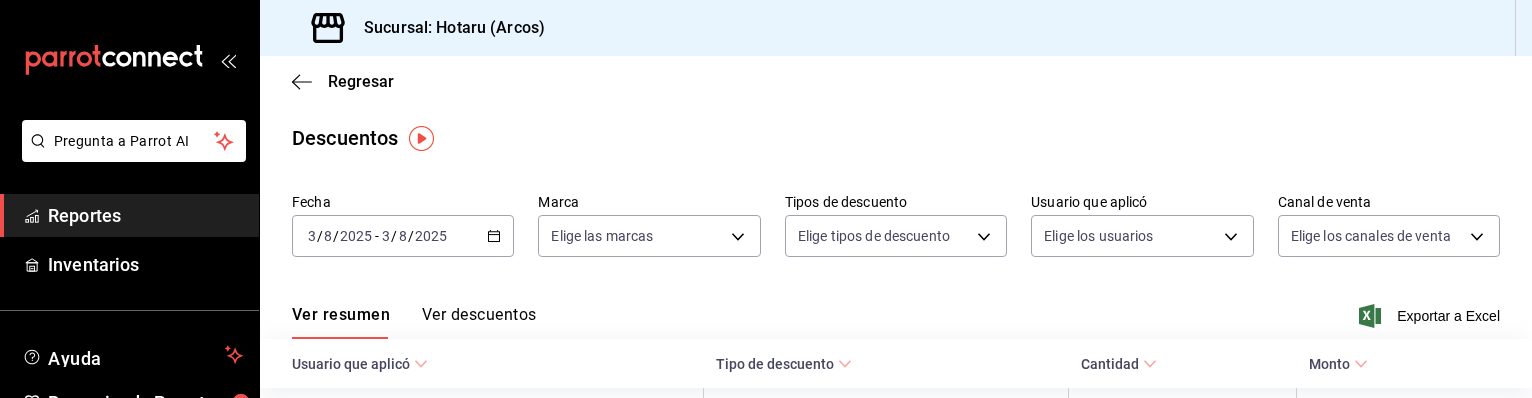 click on "Exportar a Excel" at bounding box center [1431, 316] 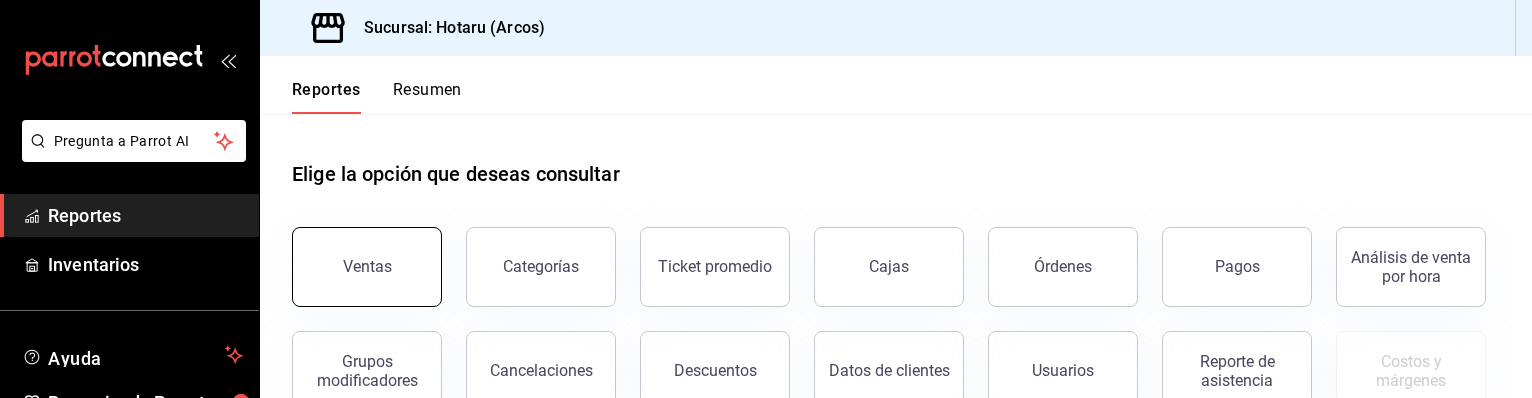 click on "Ventas" at bounding box center (367, 267) 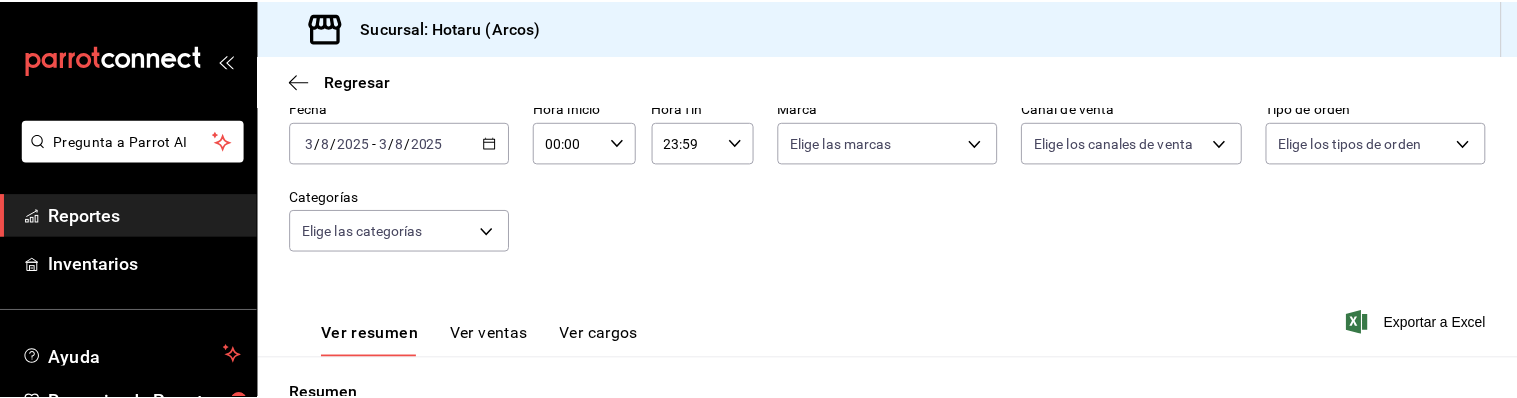 scroll, scrollTop: 107, scrollLeft: 0, axis: vertical 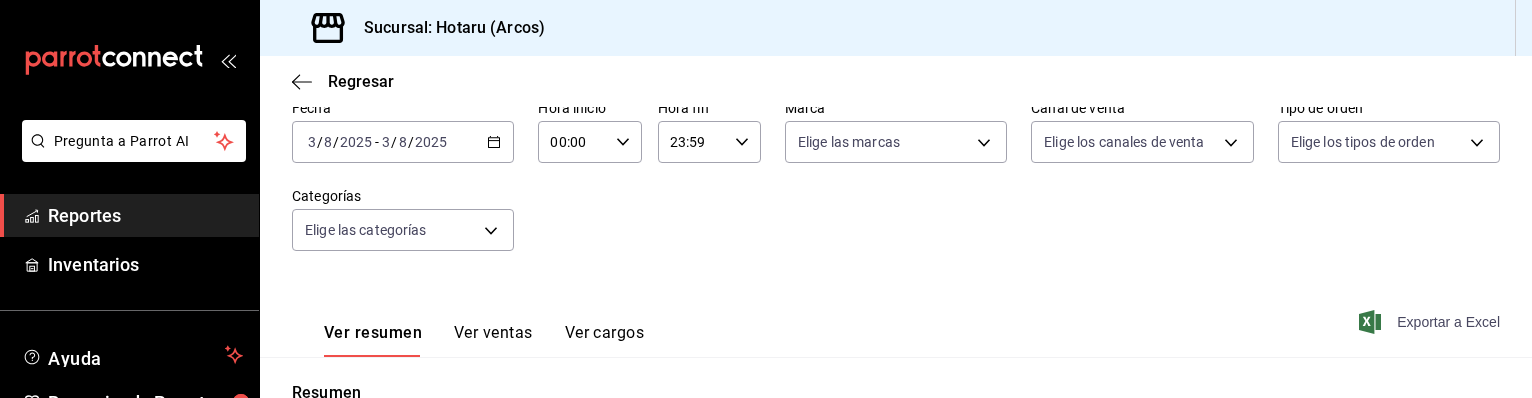 click on "Exportar a Excel" at bounding box center (1431, 322) 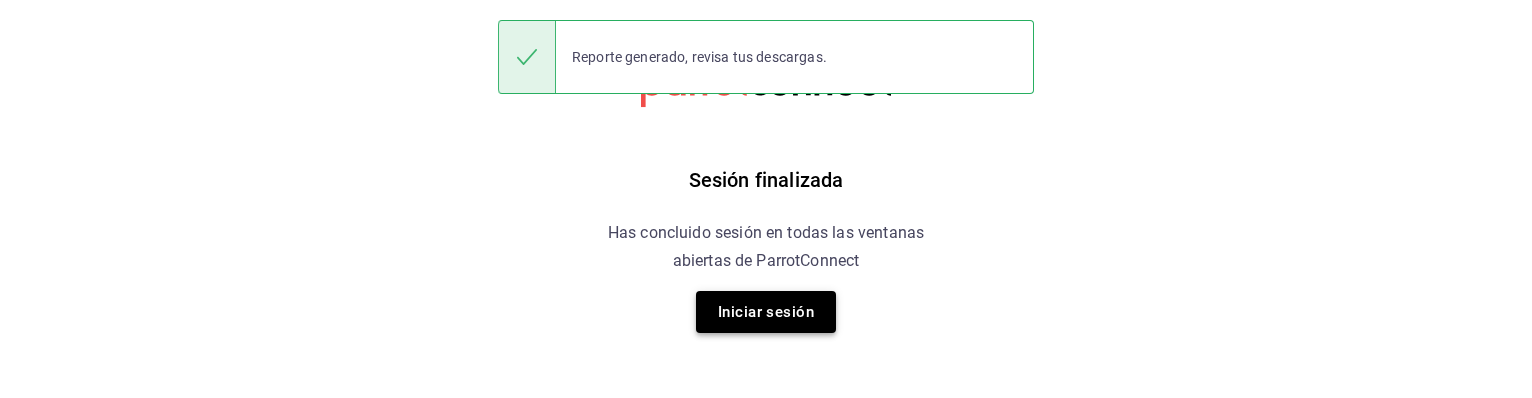 click on "Iniciar sesión" at bounding box center [766, 312] 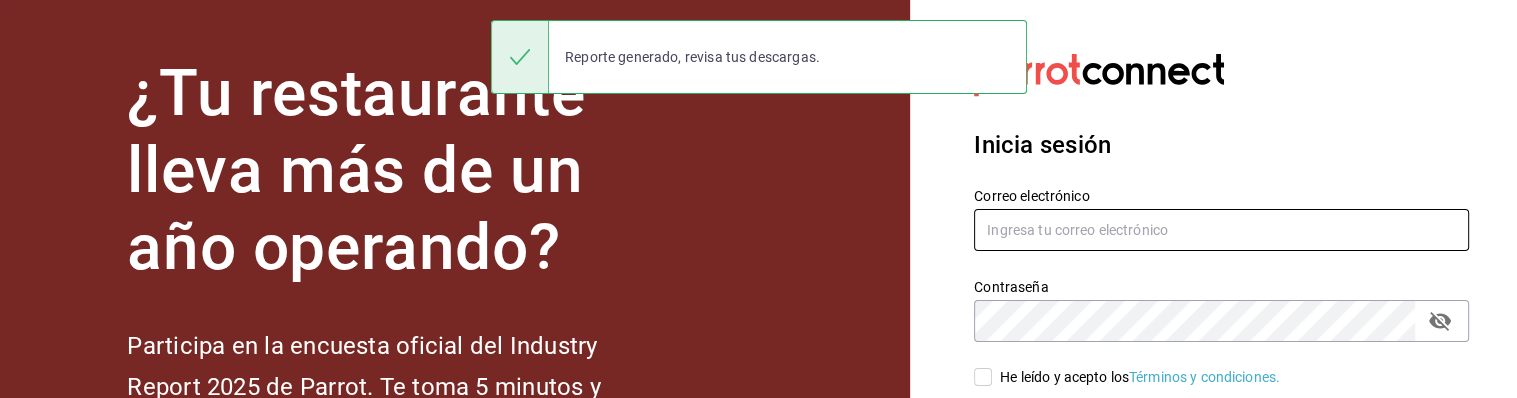 type on "hotaru.arcos@grupocosteno.com" 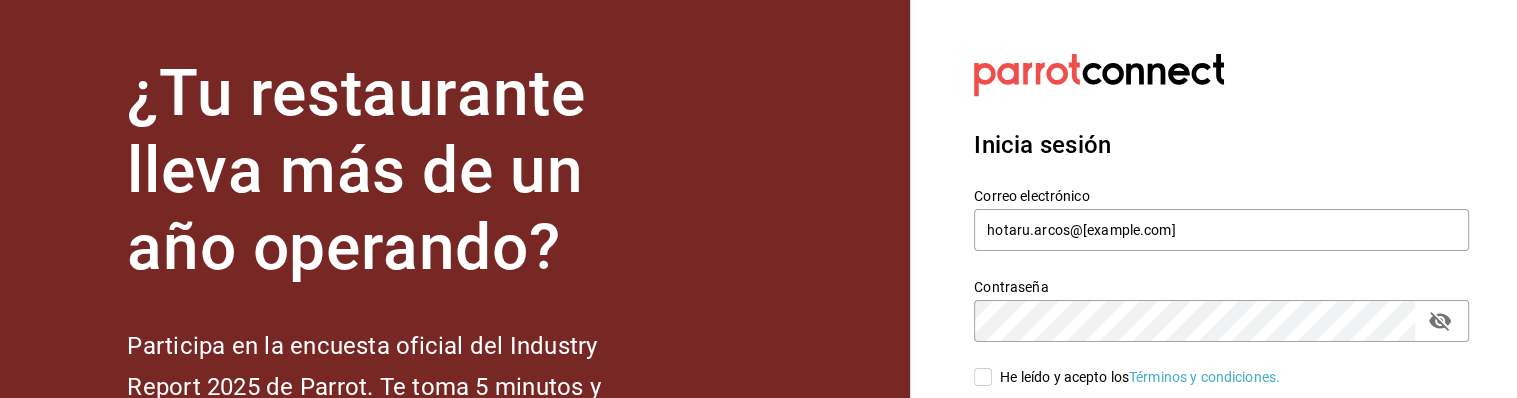 click on "He leído y acepto los  Términos y condiciones." at bounding box center [983, 377] 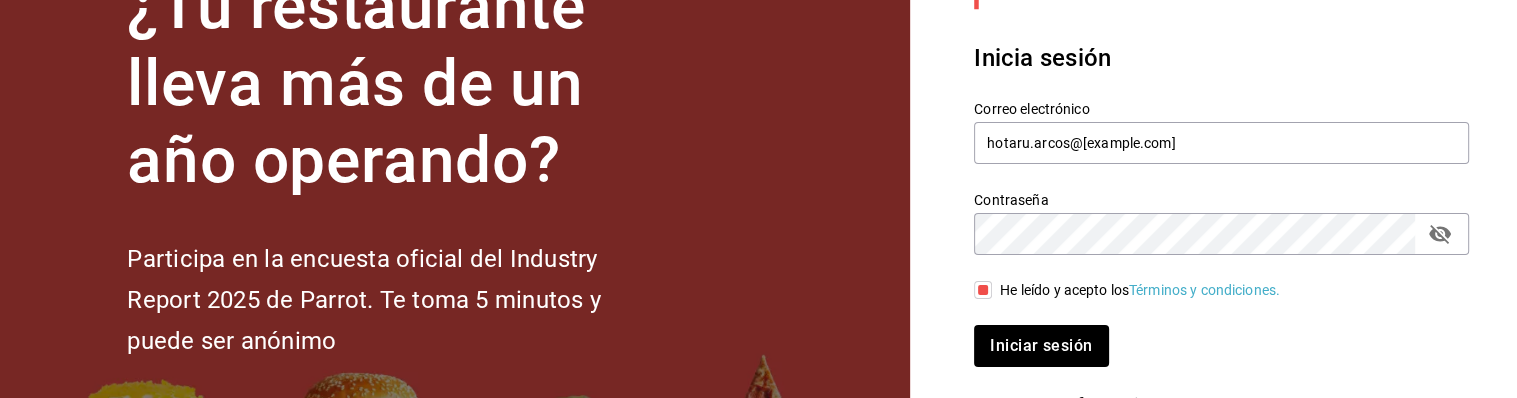 scroll, scrollTop: 88, scrollLeft: 0, axis: vertical 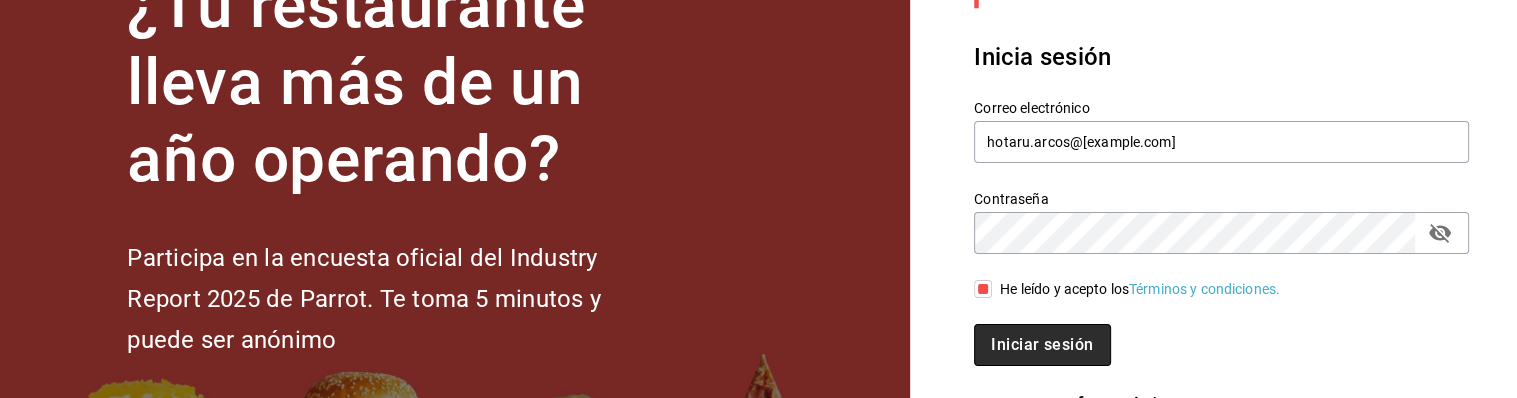 click on "Iniciar sesión" at bounding box center [1042, 345] 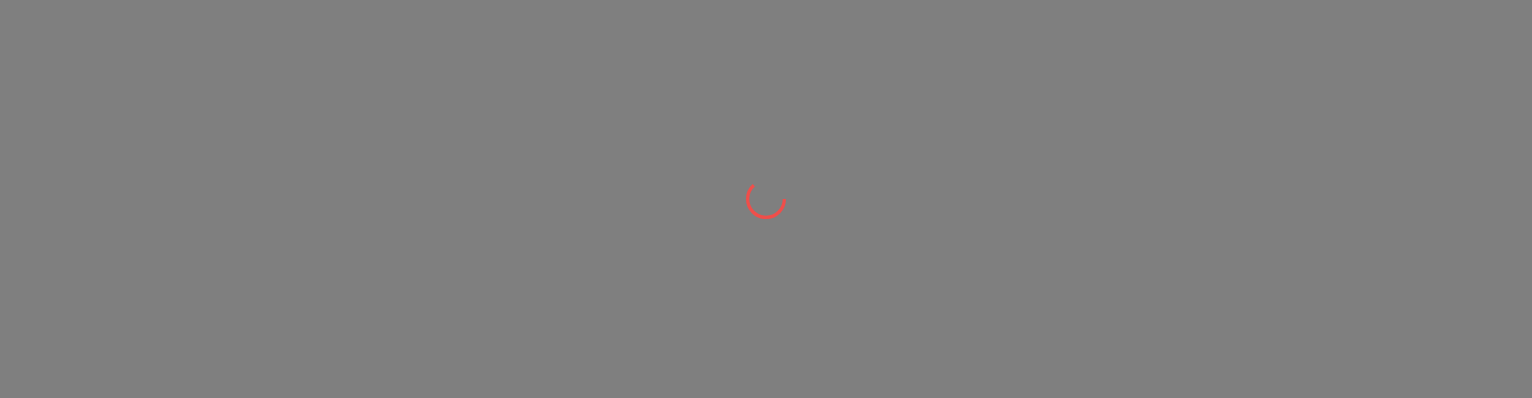 scroll, scrollTop: 0, scrollLeft: 0, axis: both 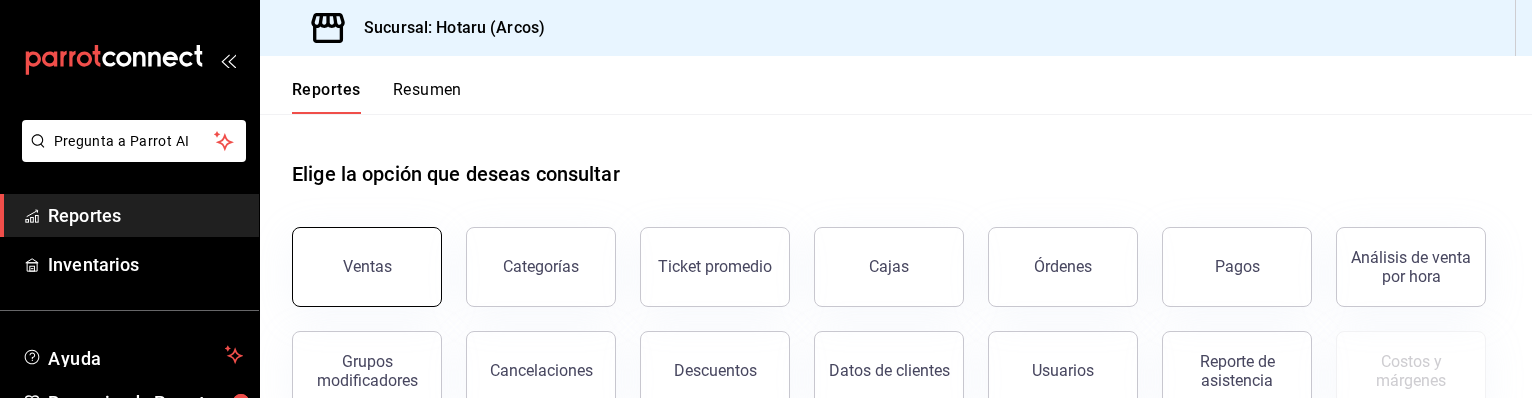 click on "Ventas" at bounding box center (367, 267) 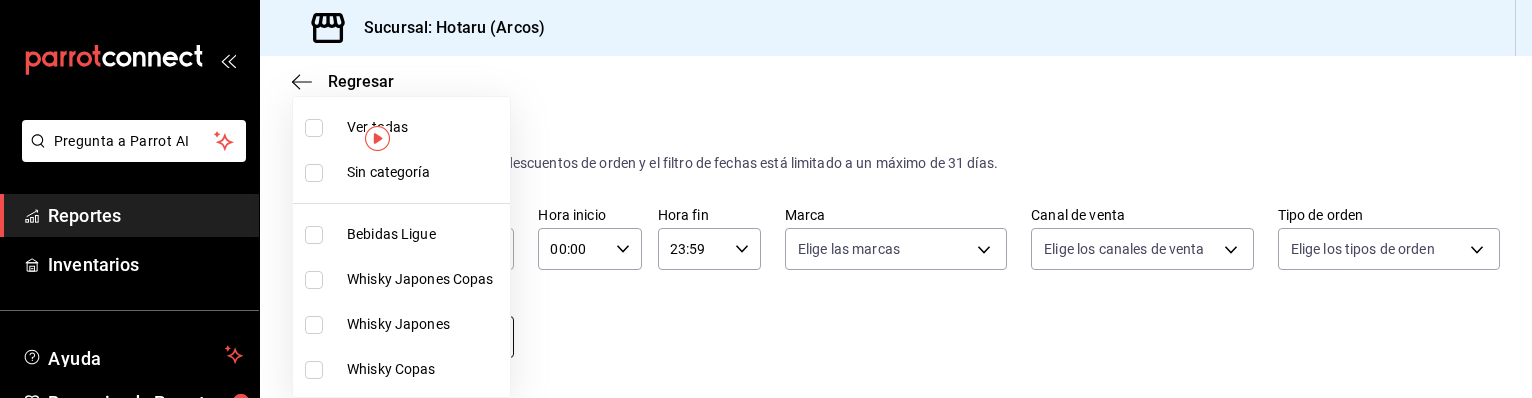 click on "Pregunta a Parrot AI Reportes   Inventarios   Ayuda Recomienda Parrot   Caja Hotaru   Sugerir nueva función   Sucursal: Hotaru (Arcos) Regresar Ventas Los artículos listados no incluyen descuentos de orden y el filtro de fechas está limitado a un máximo de 31 días. Fecha [DATE] [DATE] / [DATE] / [DATE] - [DATE] [DATE] / [DATE] / [DATE] Hora inicio 00:00 Hora inicio Hora fin 23:59 Hora fin Marca Elige las marcas Canal de venta Elige los canales de venta Tipo de orden Elige los tipos de orden Categorías Elige las categorías Ver resumen Ver ventas Ver cargos Exportar a Excel Resumen Total artículos Da clic en la fila para ver el detalle por tipo de artículo + $[MONEY] Cargos por servicio + $[MONEY] Venta bruta = $[MONEY] Descuentos totales - $[MONEY] Certificados de regalo - $[MONEY] Venta total = $[MONEY] Impuestos - $[MONEY] Venta neta = $[MONEY] Pregunta a Parrot AI Reportes   Inventarios   Ayuda Recomienda Parrot   Caja Hotaru   Sugerir nueva función   GANA 1 MES GRATIS EN TU SUSCRIPCIÓN AQUÍ Ir a video" at bounding box center [766, 199] 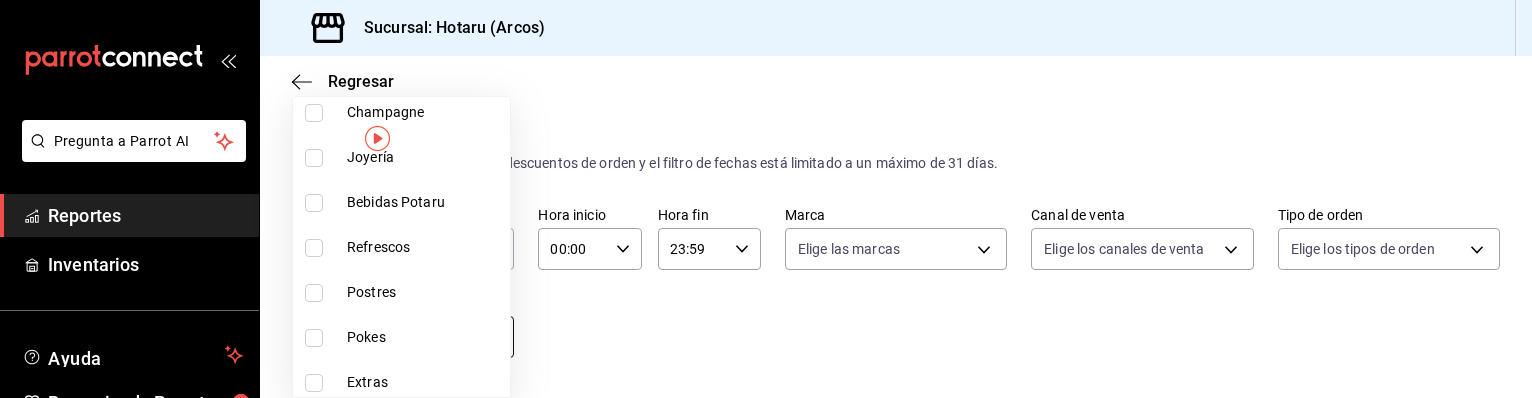 scroll, scrollTop: 1428, scrollLeft: 0, axis: vertical 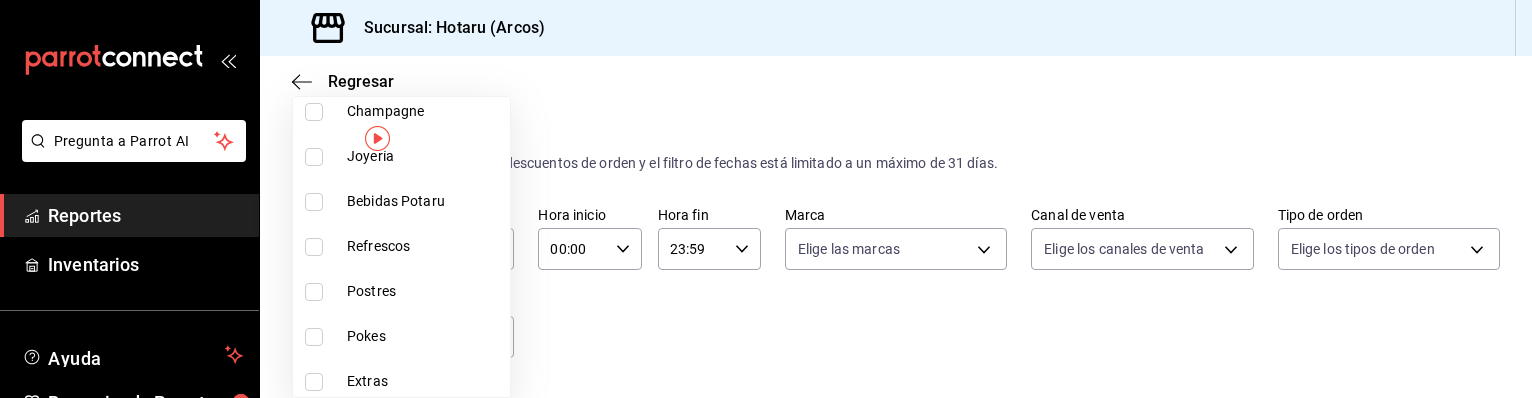 click at bounding box center (314, 292) 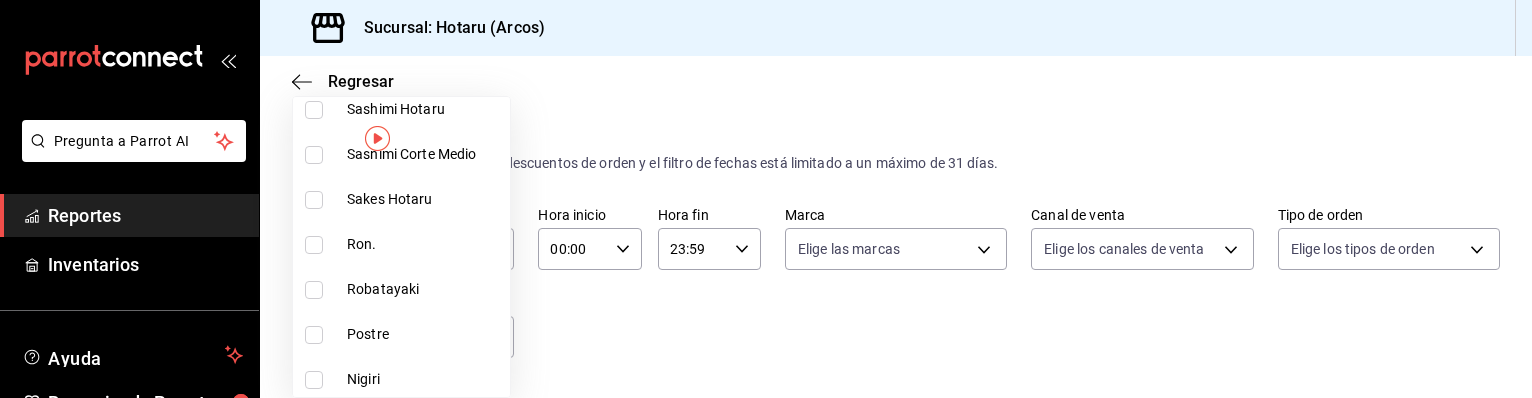 scroll, scrollTop: 2656, scrollLeft: 0, axis: vertical 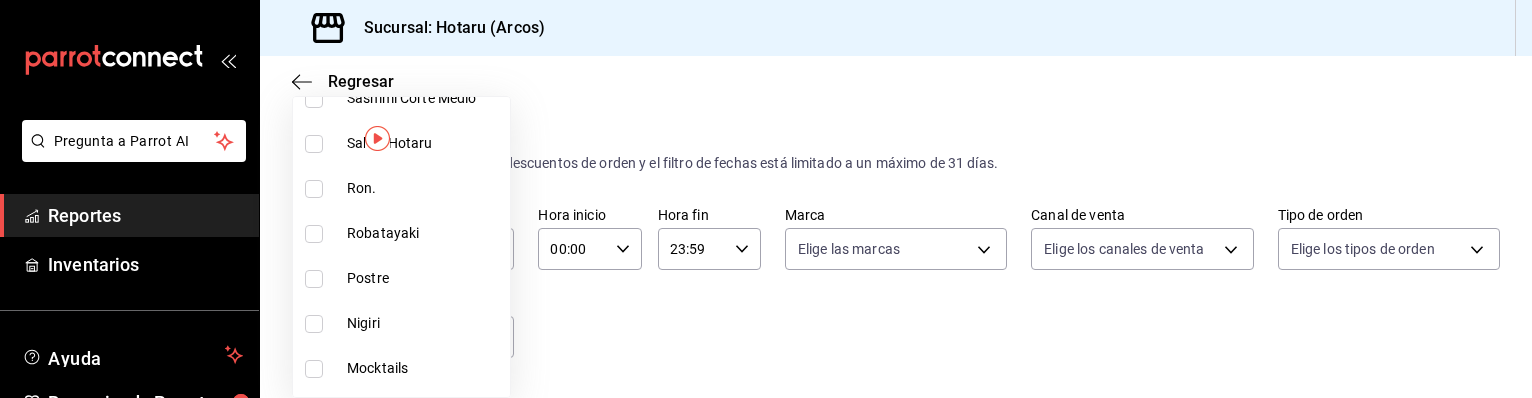 click at bounding box center (314, 279) 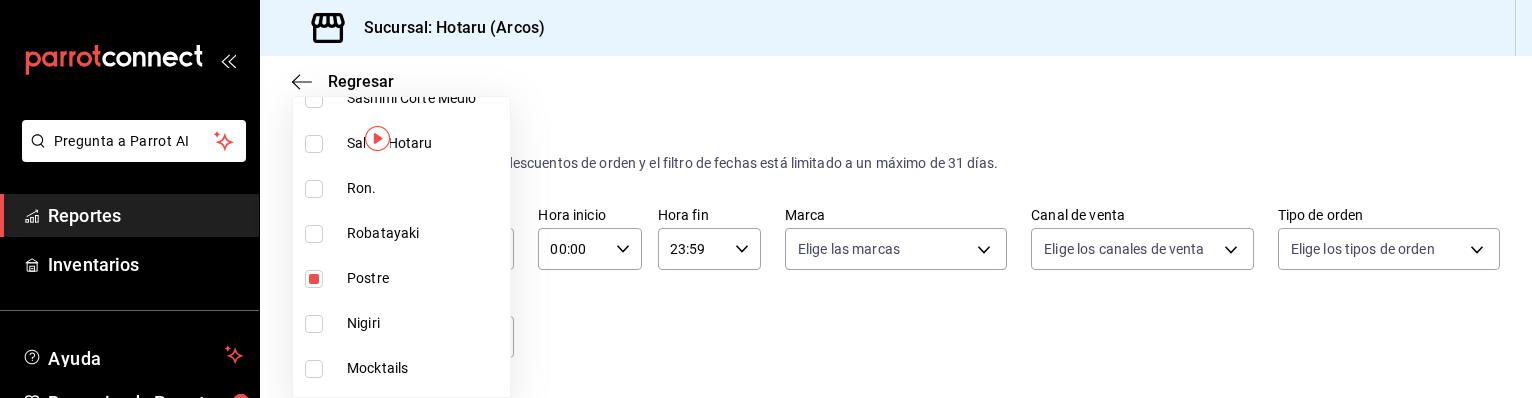 click at bounding box center [766, 199] 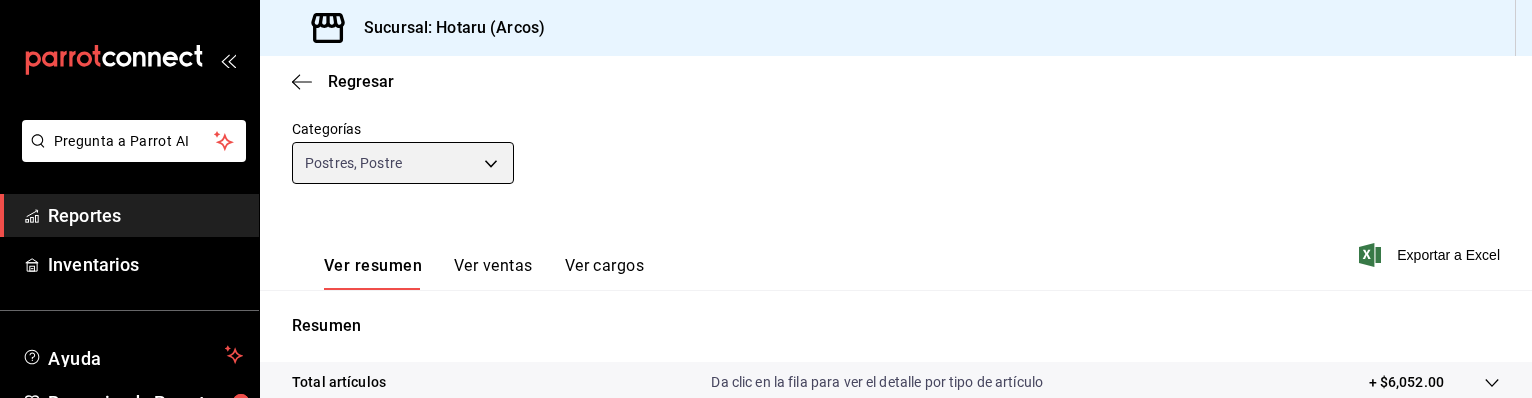 scroll, scrollTop: 176, scrollLeft: 0, axis: vertical 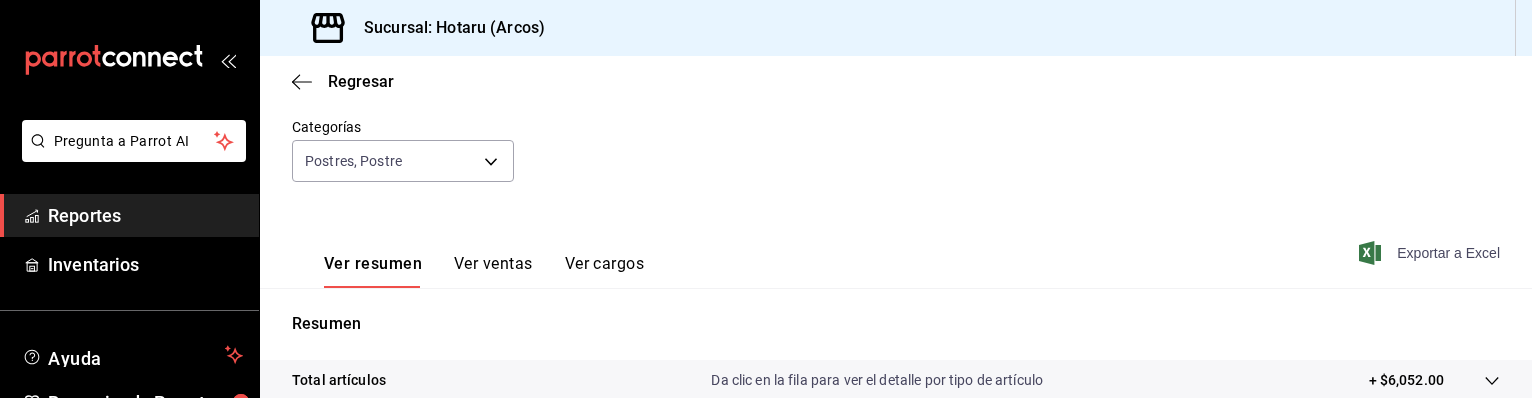 click on "Exportar a Excel" at bounding box center (1431, 253) 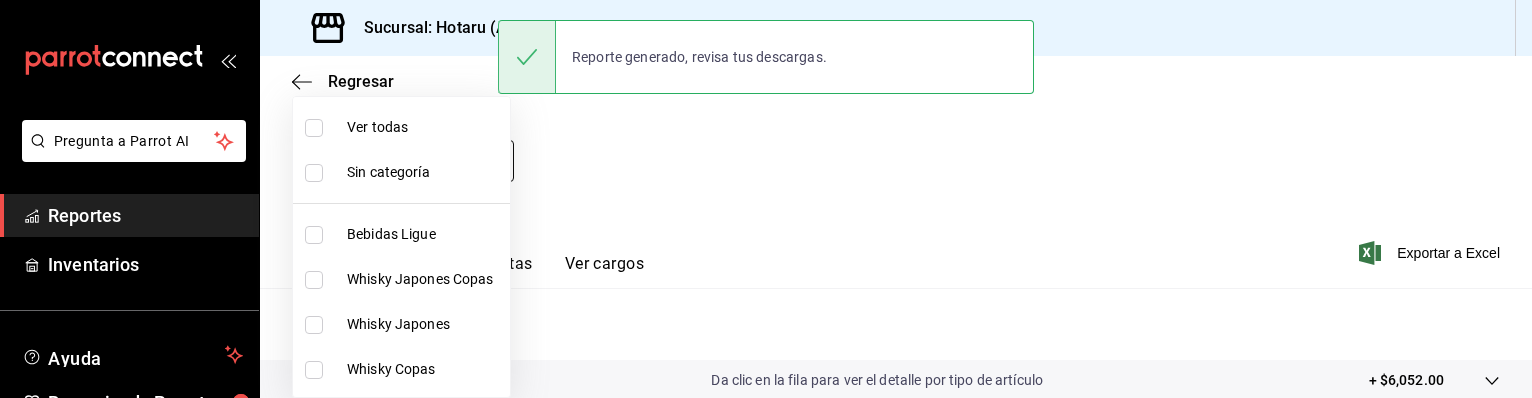 click on "Pregunta a Parrot AI Reportes   Inventarios   Ayuda Recomienda Parrot   Caja Hotaru   Sugerir nueva función   Sucursal: Hotaru (Arcos) Regresar Ventas Los artículos listados no incluyen descuentos de orden y el filtro de fechas está limitado a un máximo de 31 días. Fecha [DATE] [DATE] / [DATE] / [DATE] - [DATE] [DATE] / [DATE] / [DATE] Hora inicio 00:00 Hora inicio Hora fin 23:59 Hora fin Marca Elige las marcas Canal de venta Elige los canales de venta Tipo de orden Elige los tipos de orden Categorías Postres, Postre [UUID],[UUID] Ver resumen Ver ventas Ver cargos Exportar a Excel Resumen Total artículos Da clic en la fila para ver el detalle por tipo de artículo + $[MONEY] Cargos por servicio  Sin datos por que no se pueden calcular debido al filtro de categorías seleccionado Venta bruta = $[MONEY] Descuentos totales  Sin datos por que no se pueden calcular debido al filtro de categorías seleccionado Certificados de regalo Venta total = $[MONEY]" at bounding box center (766, 199) 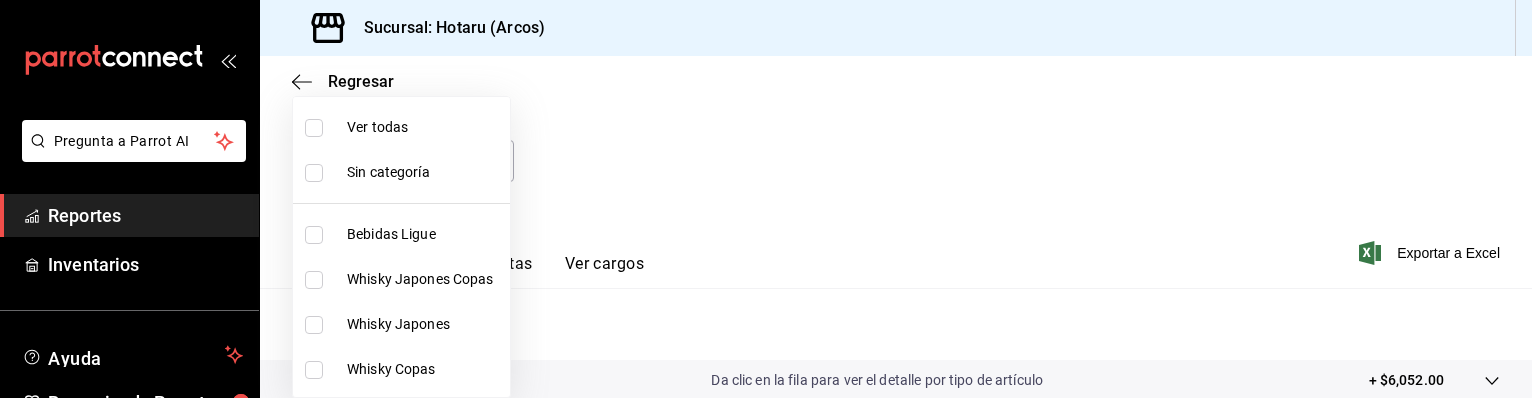click at bounding box center [314, 128] 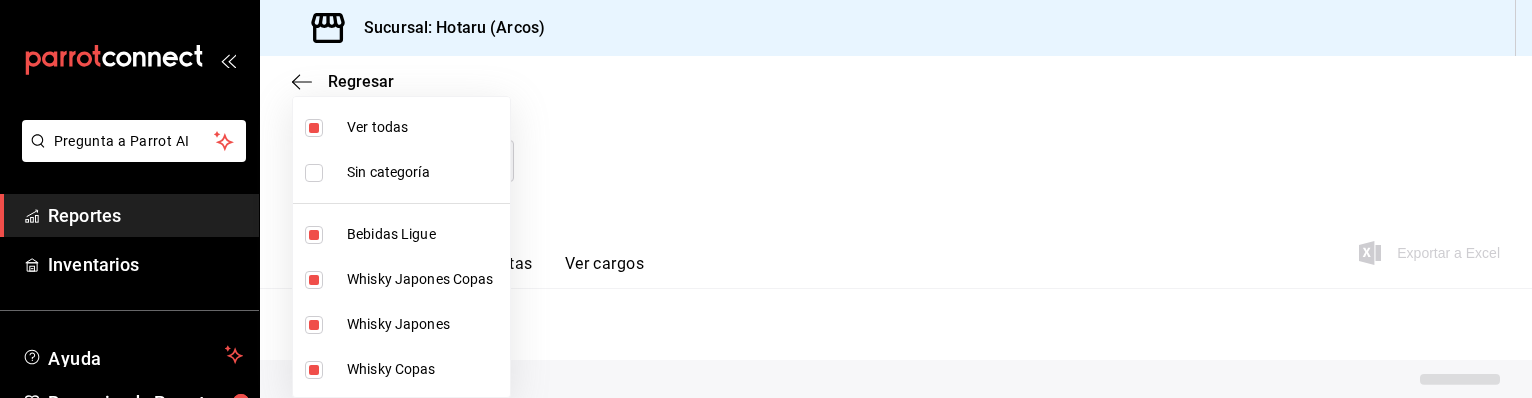 click at bounding box center [314, 128] 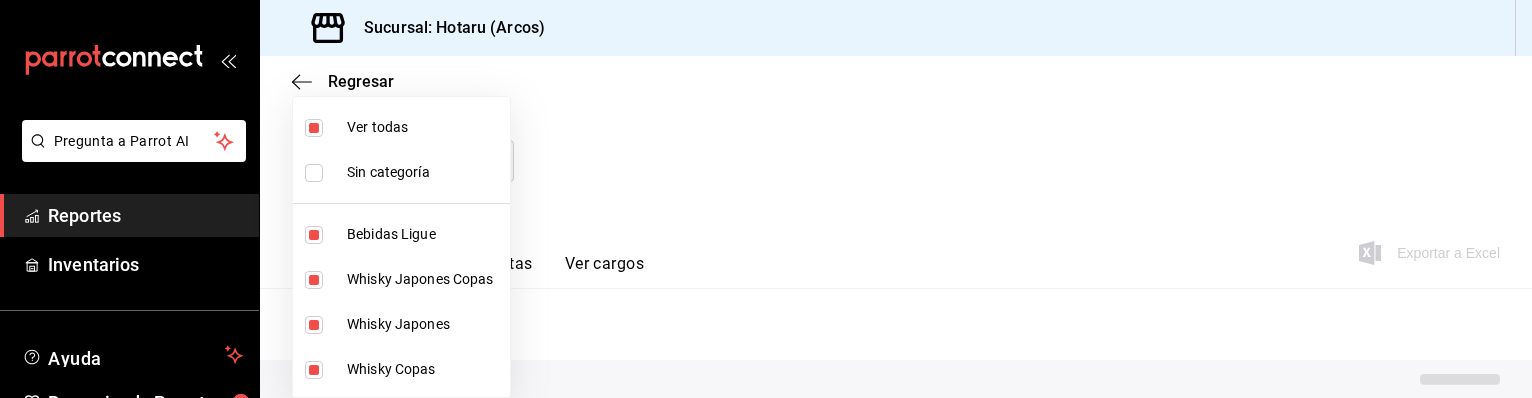 checkbox on "false" 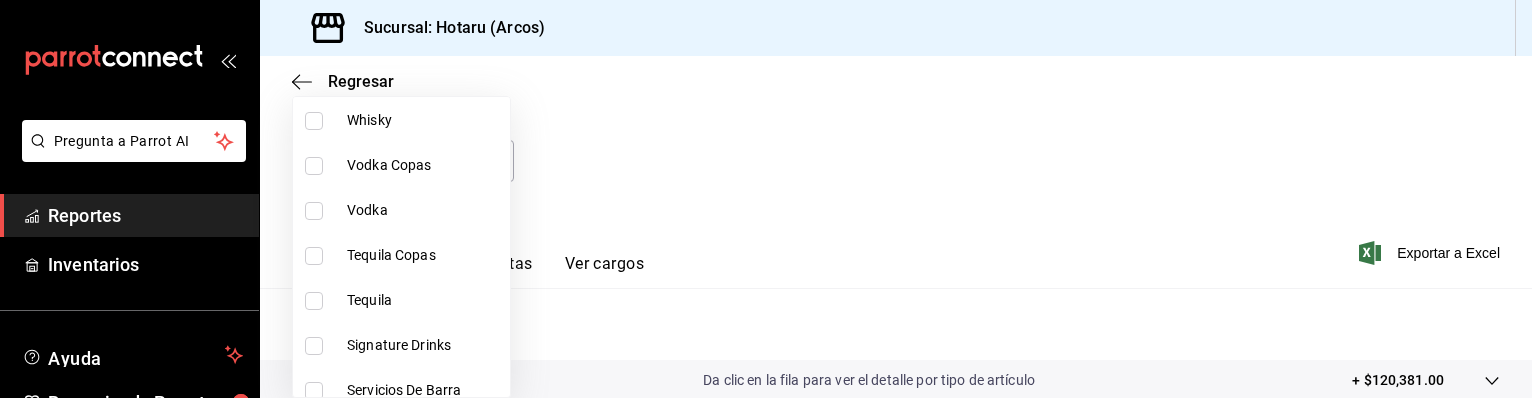 scroll, scrollTop: 338, scrollLeft: 0, axis: vertical 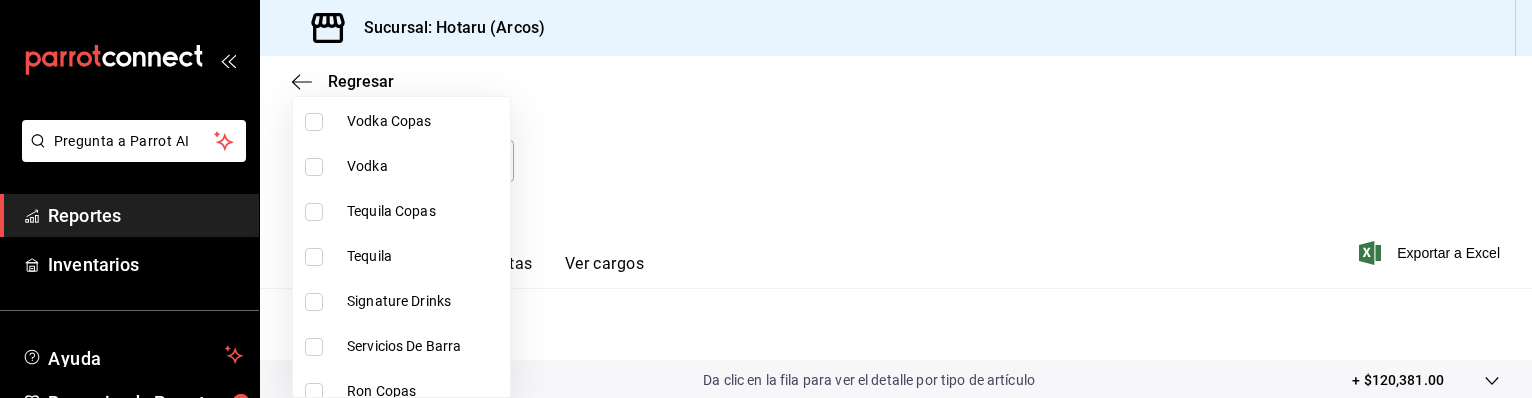click at bounding box center [314, 302] 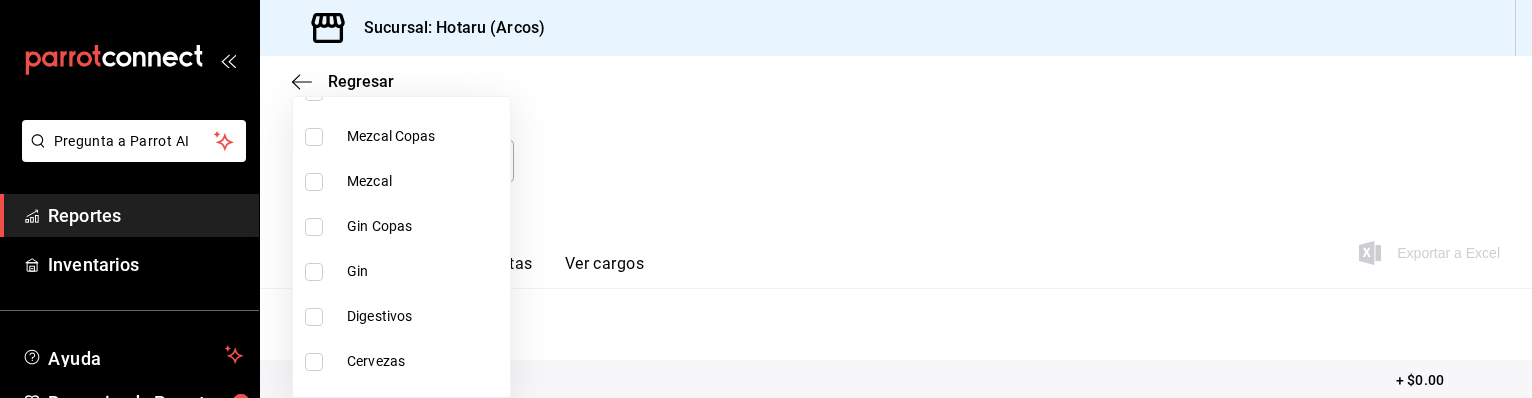 scroll, scrollTop: 684, scrollLeft: 0, axis: vertical 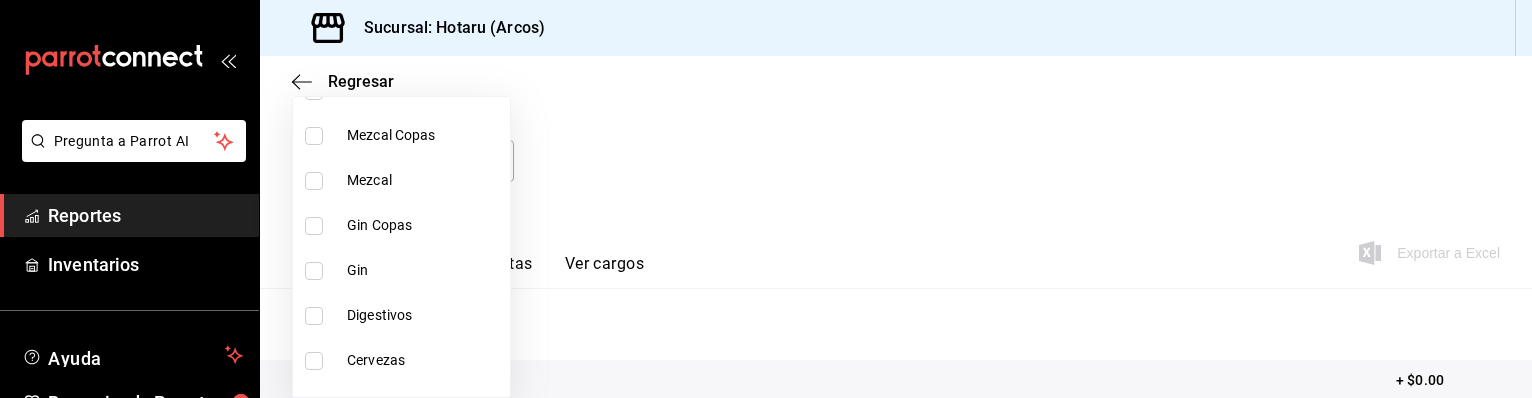 click at bounding box center (314, 316) 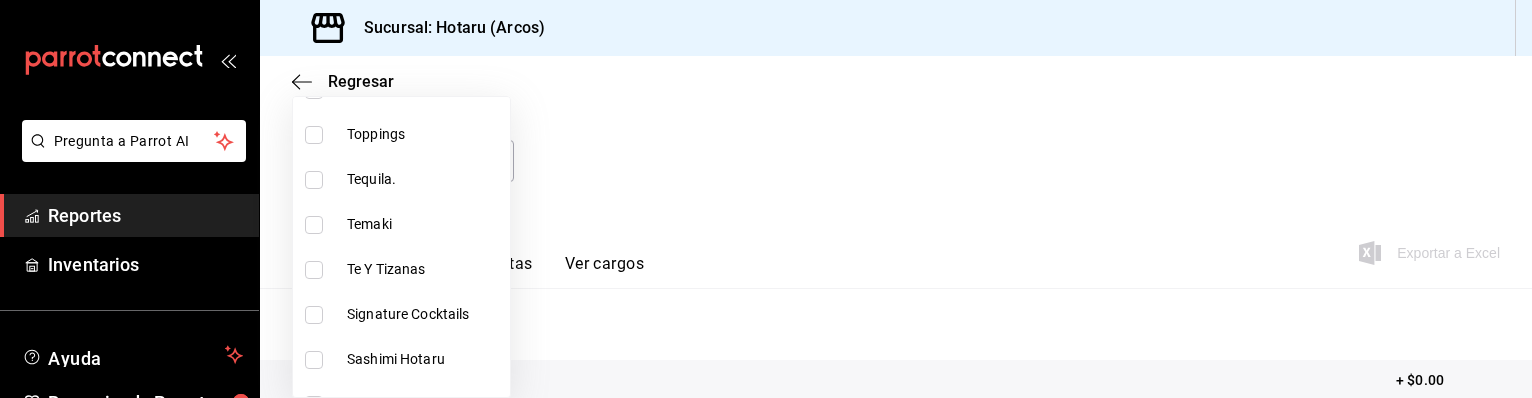 scroll, scrollTop: 2351, scrollLeft: 0, axis: vertical 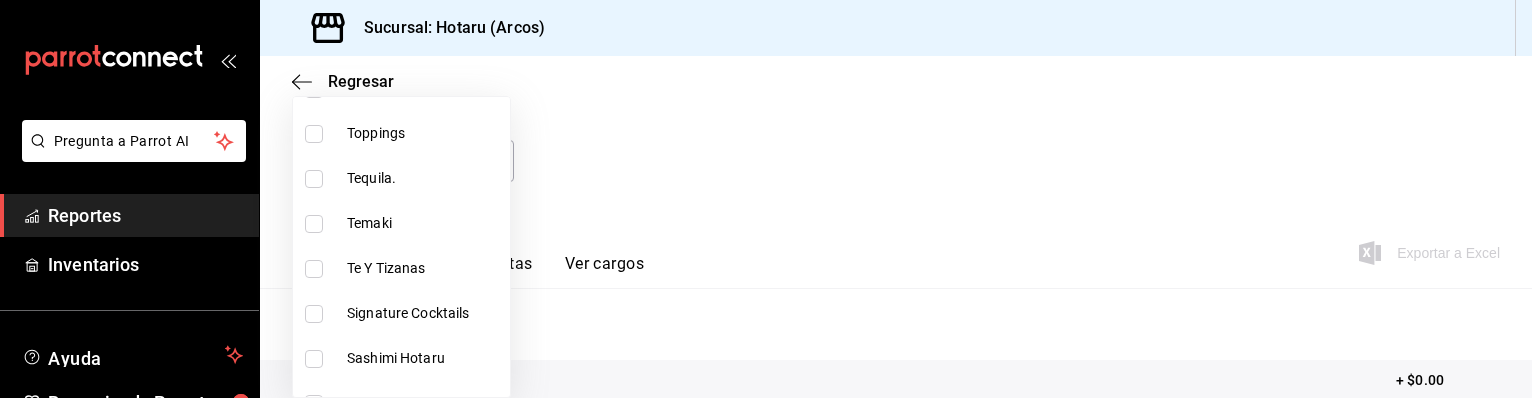 click at bounding box center (314, 314) 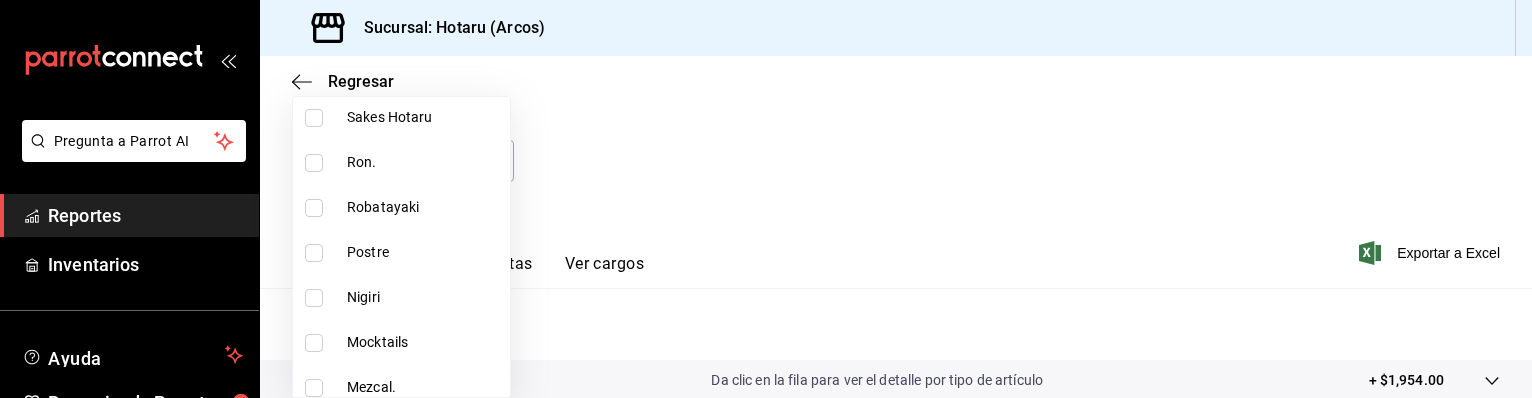 scroll, scrollTop: 2683, scrollLeft: 0, axis: vertical 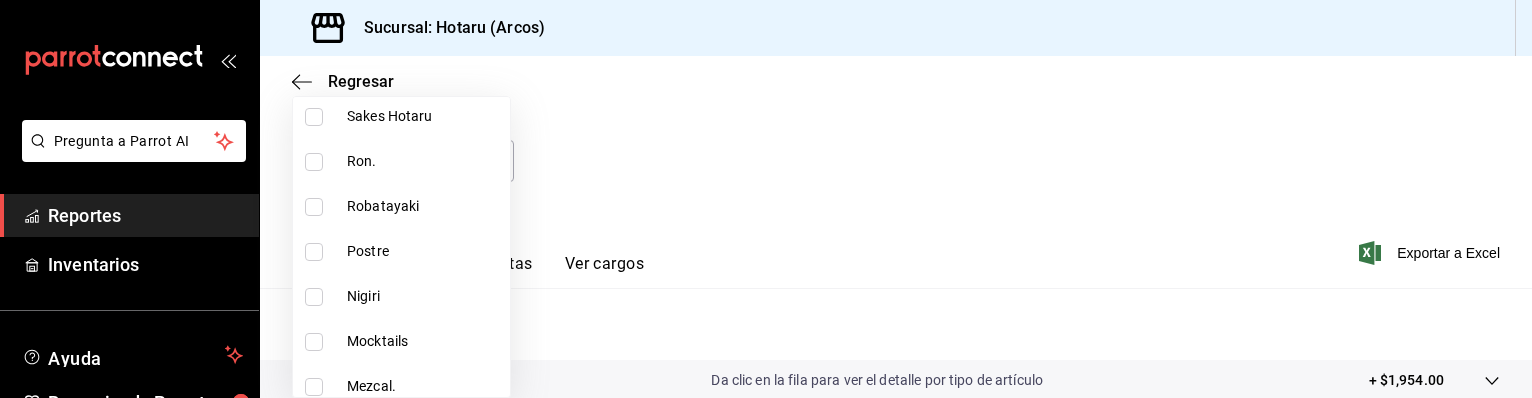 click at bounding box center [314, 342] 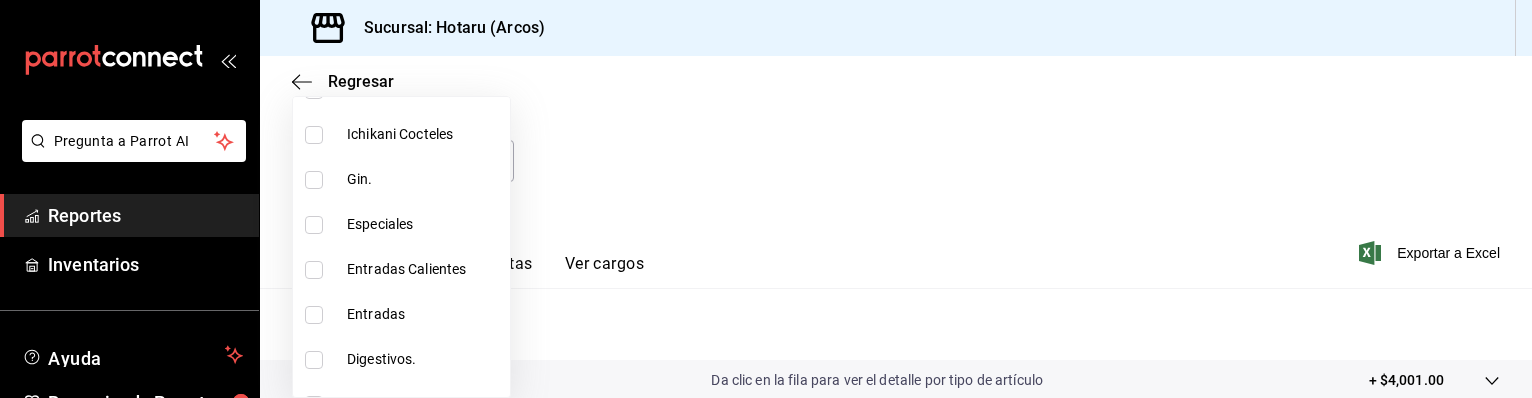 scroll, scrollTop: 3331, scrollLeft: 0, axis: vertical 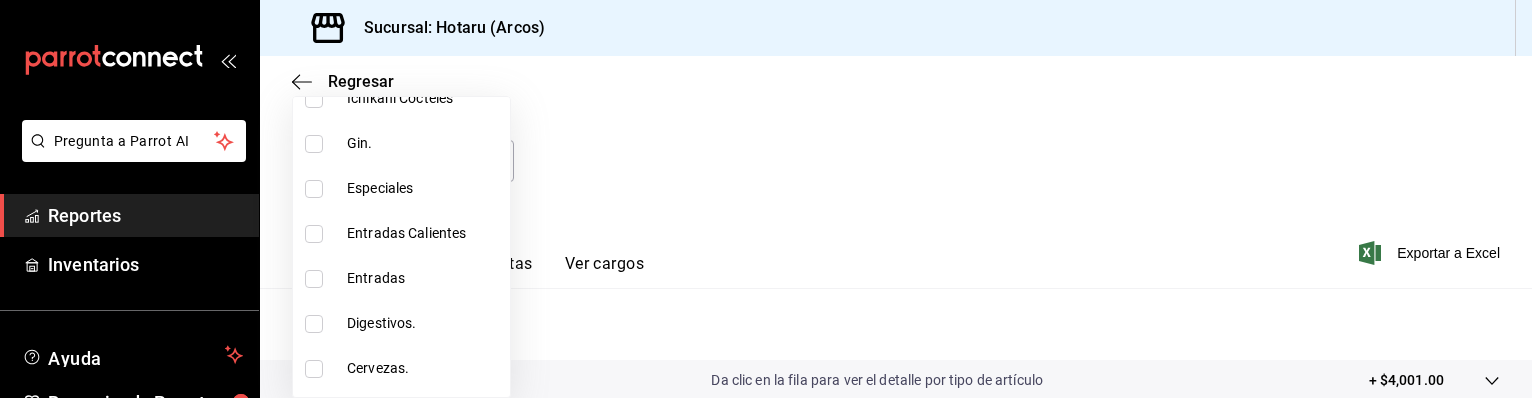 click on "Digestivos." at bounding box center [401, 323] 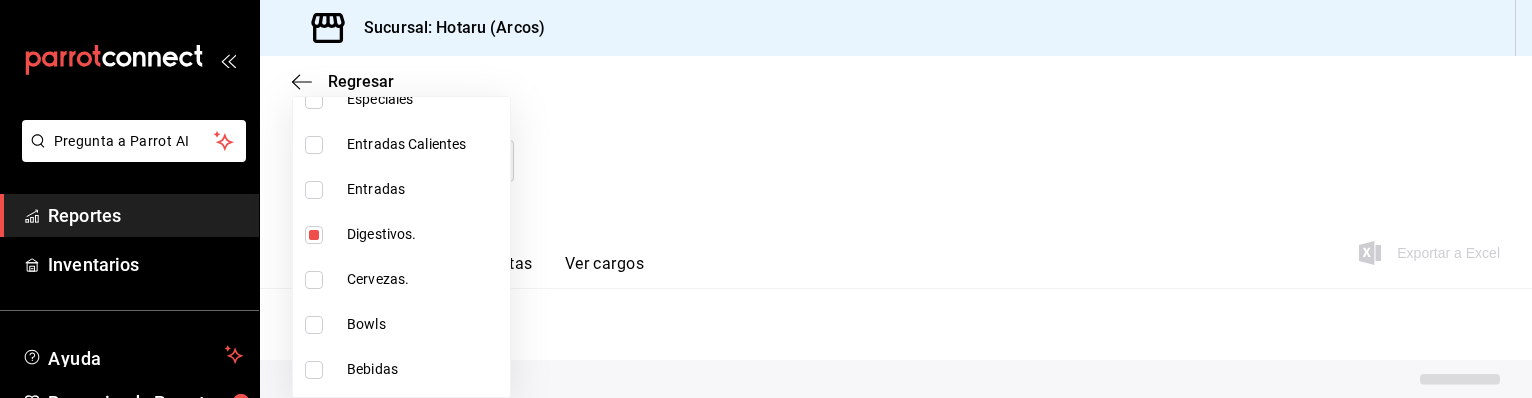 scroll, scrollTop: 3459, scrollLeft: 0, axis: vertical 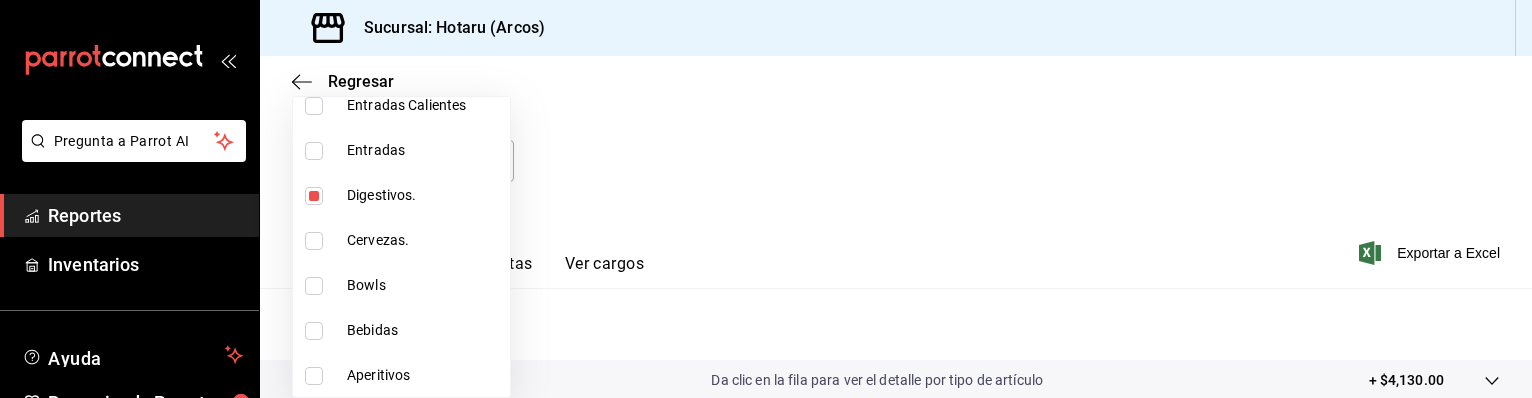 click at bounding box center (314, 376) 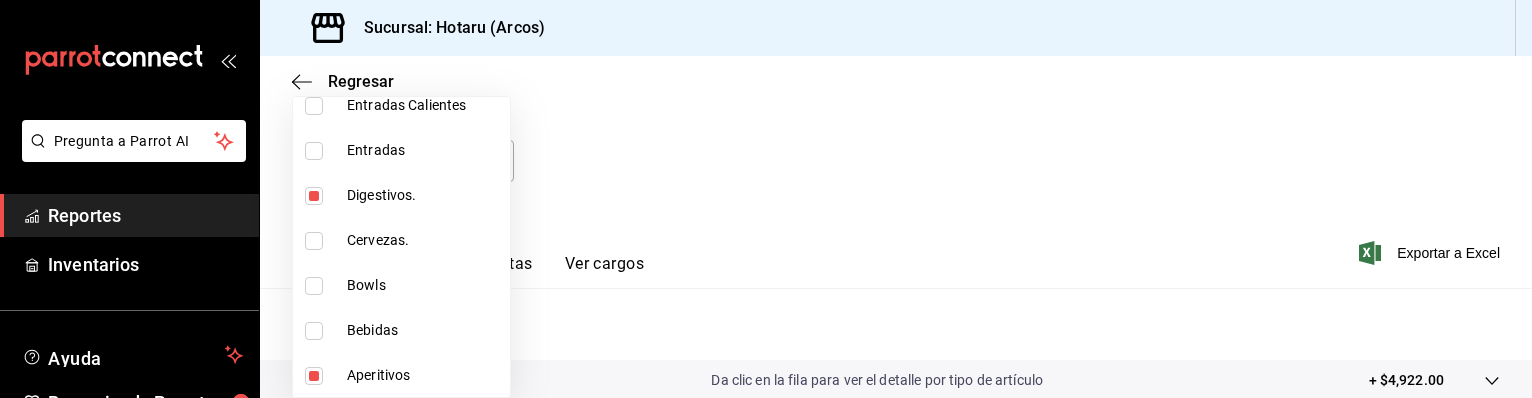click at bounding box center [766, 199] 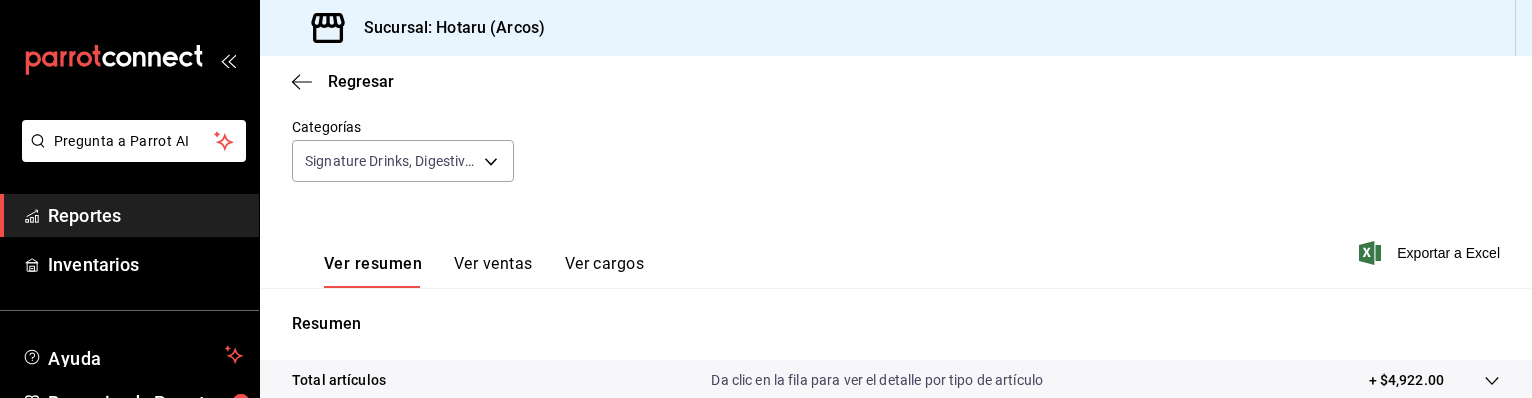 click on "Exportar a Excel" at bounding box center [1431, 253] 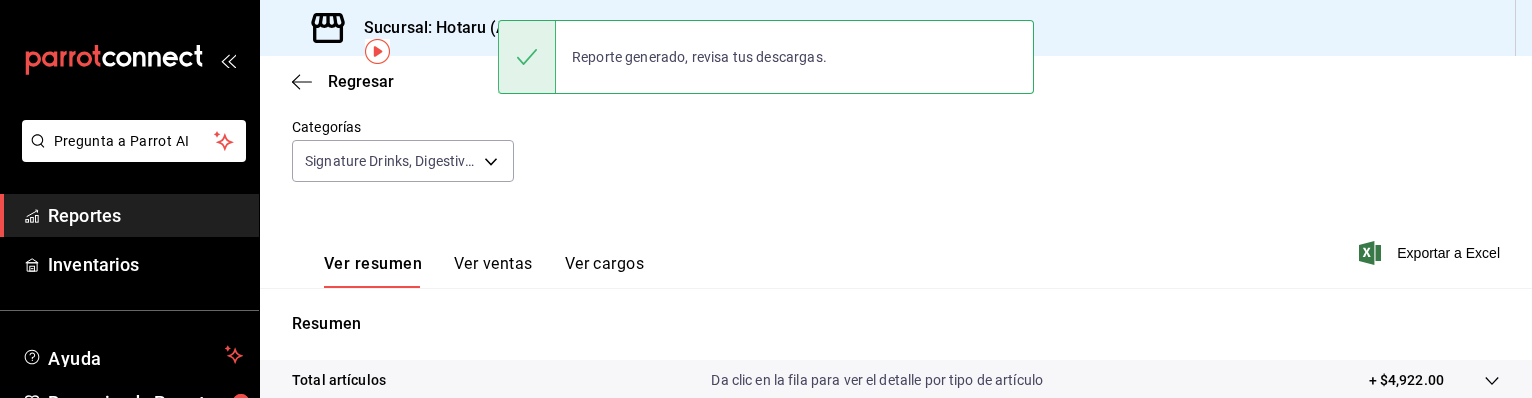 scroll, scrollTop: 0, scrollLeft: 0, axis: both 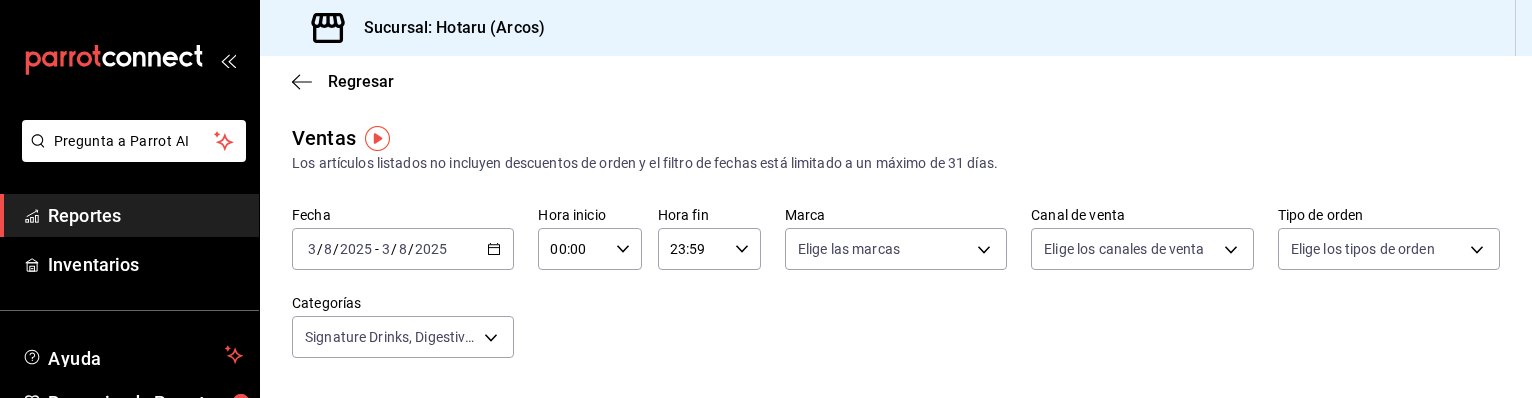 click 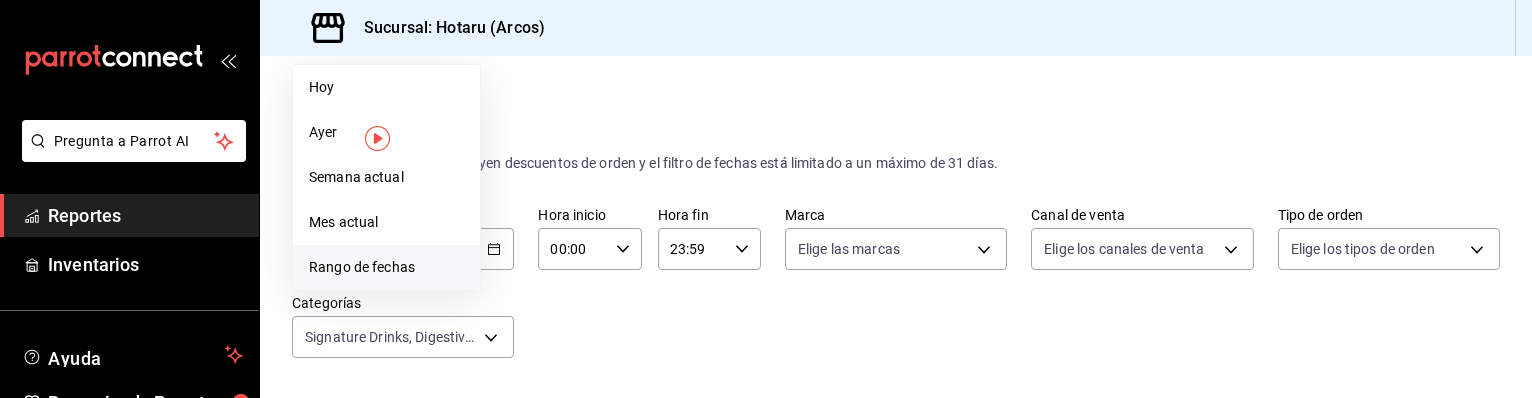 click on "Rango de fechas" at bounding box center (386, 267) 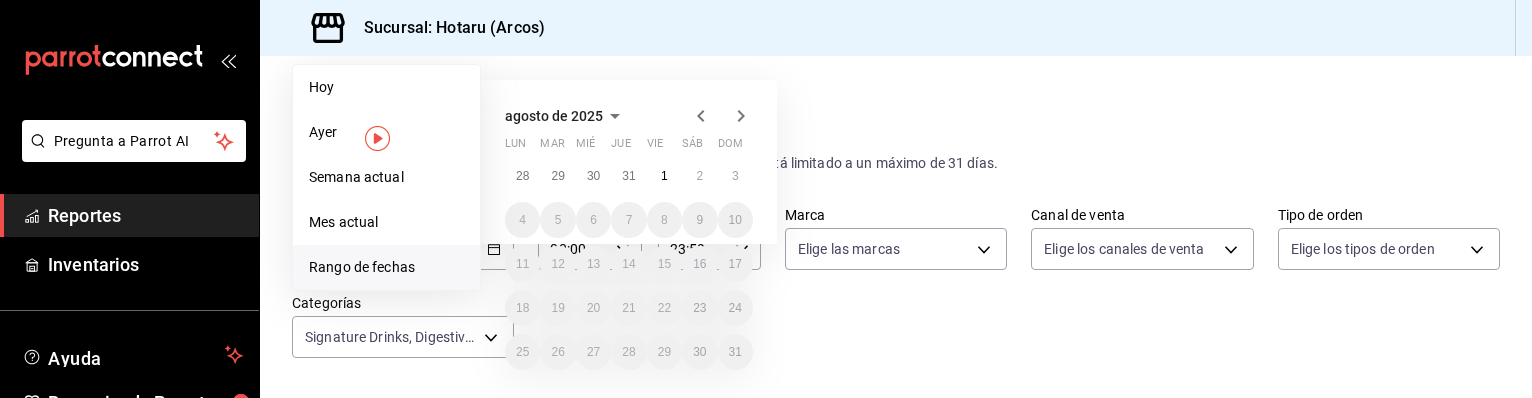 click 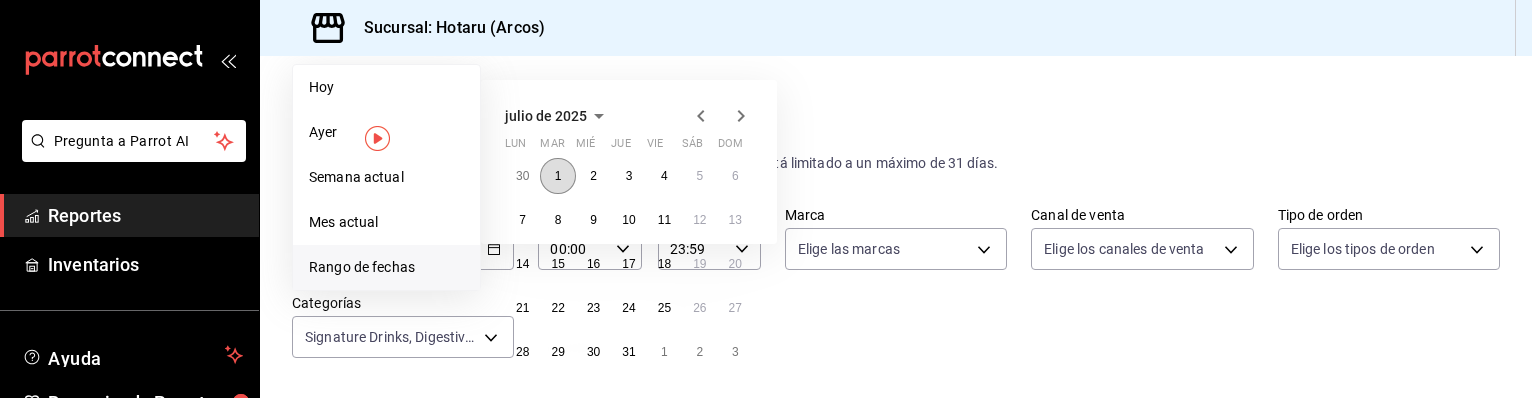 click on "1" at bounding box center [558, 176] 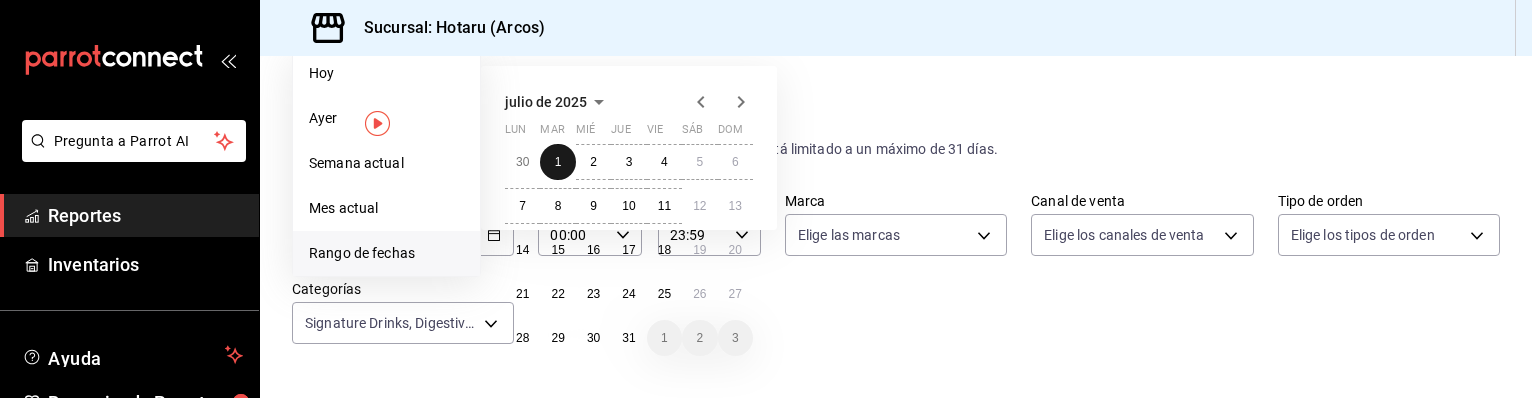 scroll, scrollTop: 11, scrollLeft: 0, axis: vertical 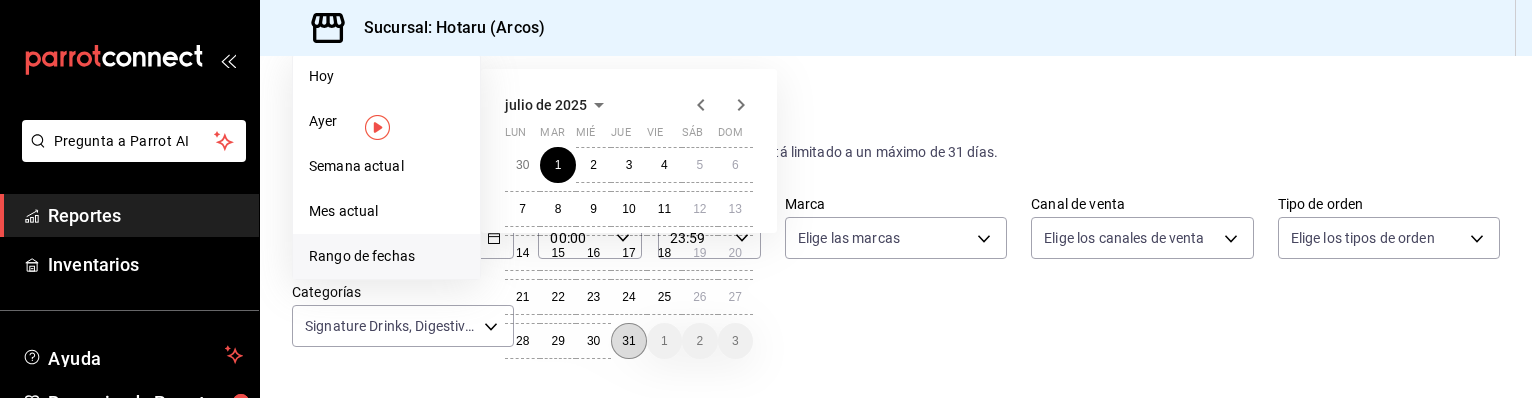click on "31" at bounding box center [628, 341] 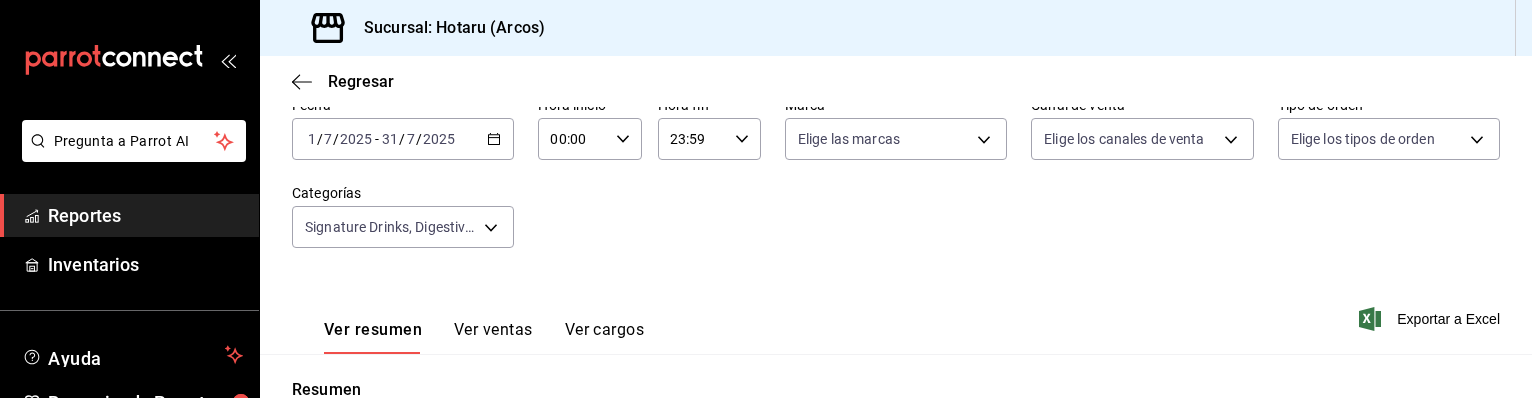 scroll, scrollTop: 112, scrollLeft: 0, axis: vertical 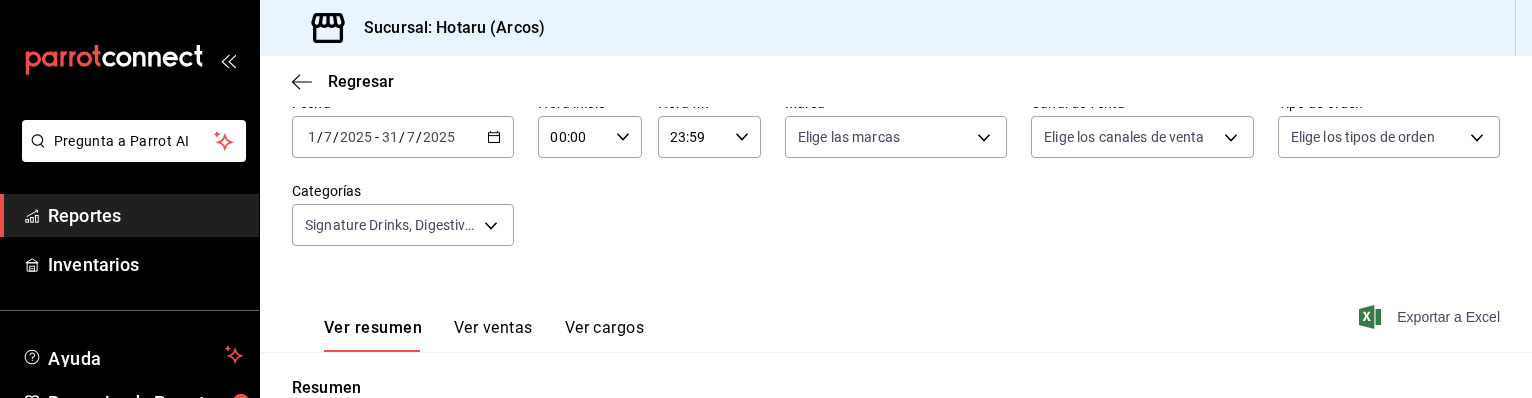 click on "Exportar a Excel" at bounding box center [1431, 317] 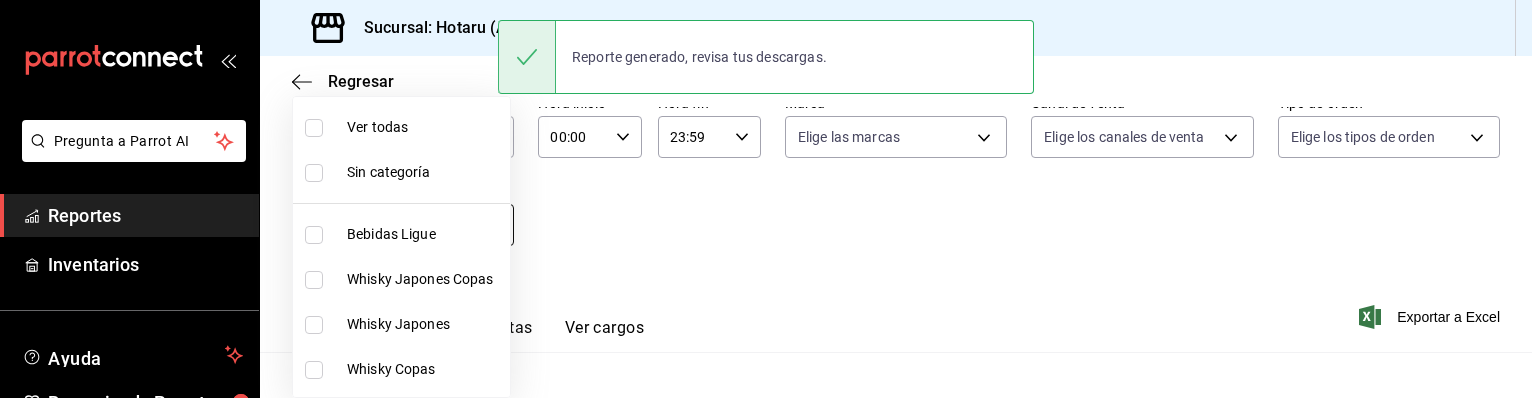 click on "Pregunta a Parrot AI Reportes   Inventarios   Ayuda Recomienda Parrot   Caja Hotaru   Sugerir nueva función   Sucursal: Hotaru (Arcos) Regresar Ventas Los artículos listados no incluyen descuentos de orden y el filtro de fechas está limitado a un máximo de 31 días. Fecha [DATE] [DATE] - [DATE] [DATE] Hora inicio 00:00 Hora inicio Hora fin 23:59 Hora fin Marca Elige las marcas Canal de venta Elige los canales de venta Tipo de orden Elige los tipos de orden Categorías Signature Drinks, Digestivos, Signature Cocktails, Mocktails, Digestivos., Aperitivos [UUID],[UUID],[UUID],[UUID],[UUID],[UUID] Ver resumen Ver ventas Ver cargos Exportar a Excel Resumen Total artículos Da clic en la fila para ver el detalle por tipo de artículo + $[MONEY] Cargos por servicio Venta bruta = $[MONEY] Descuentos totales" at bounding box center [766, 199] 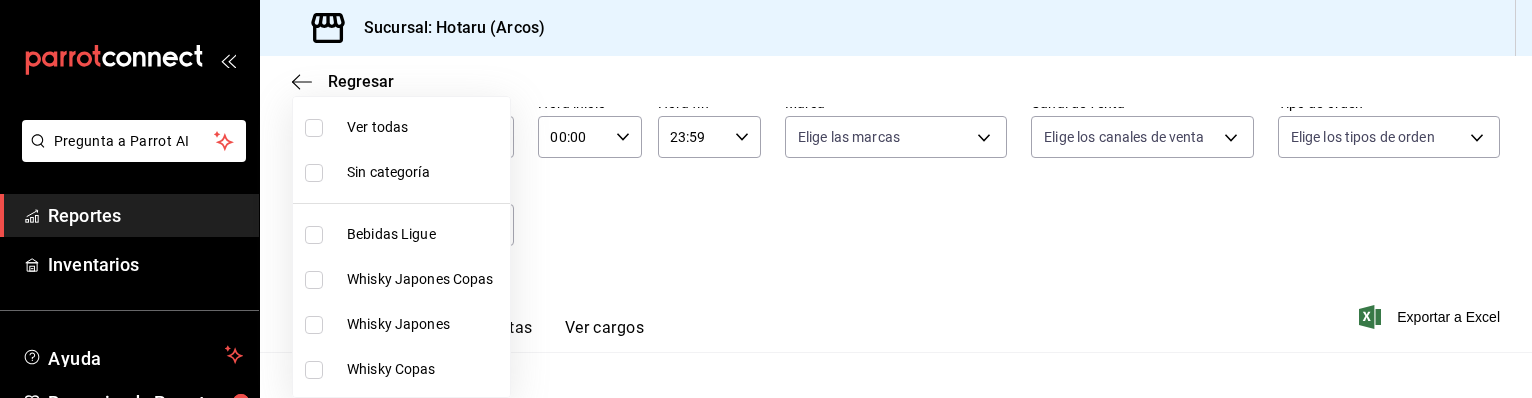 click at bounding box center (314, 128) 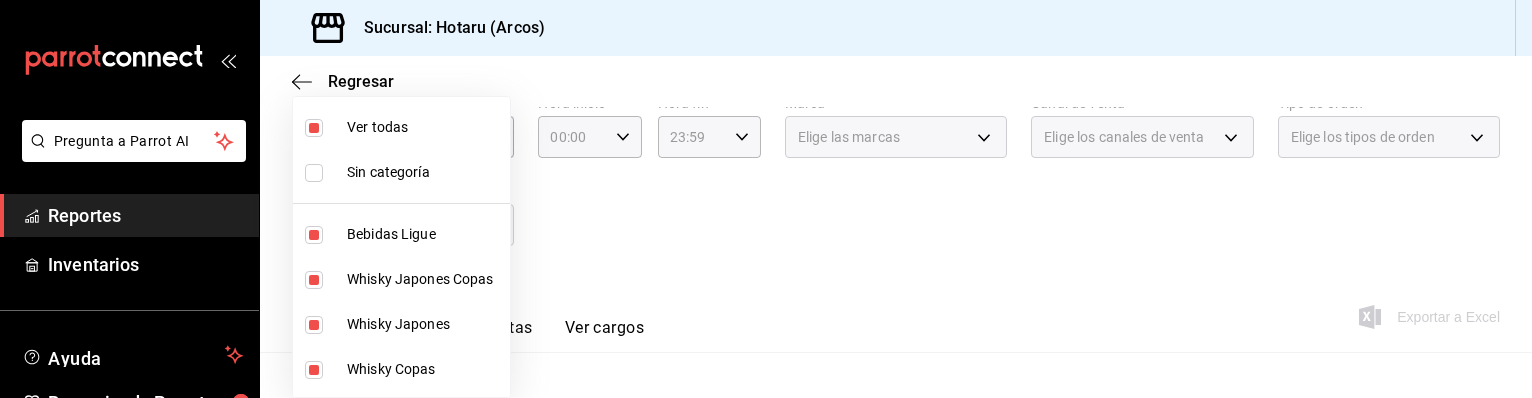 click at bounding box center [314, 128] 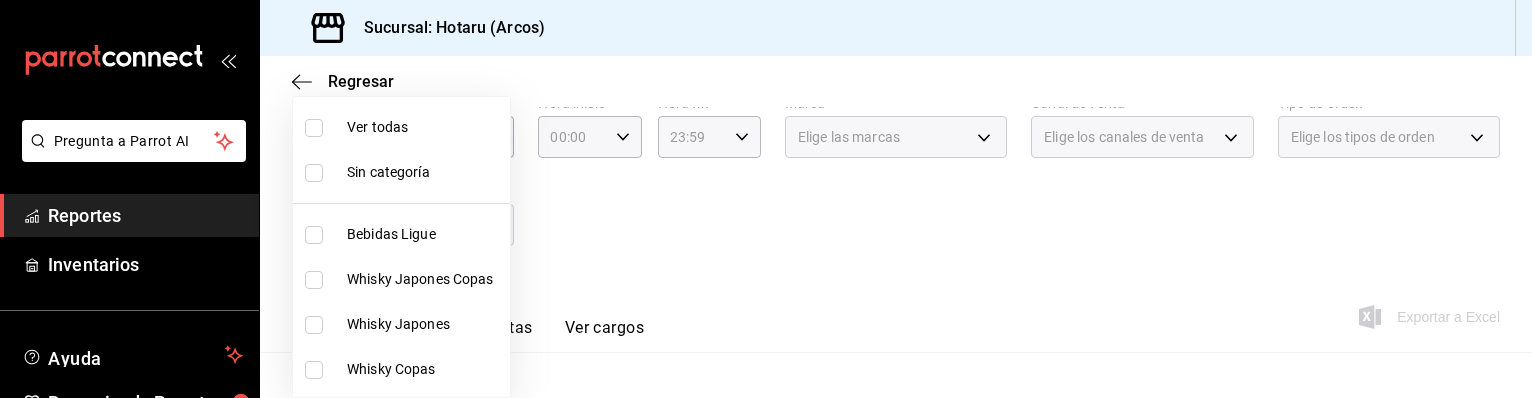 click at bounding box center (766, 199) 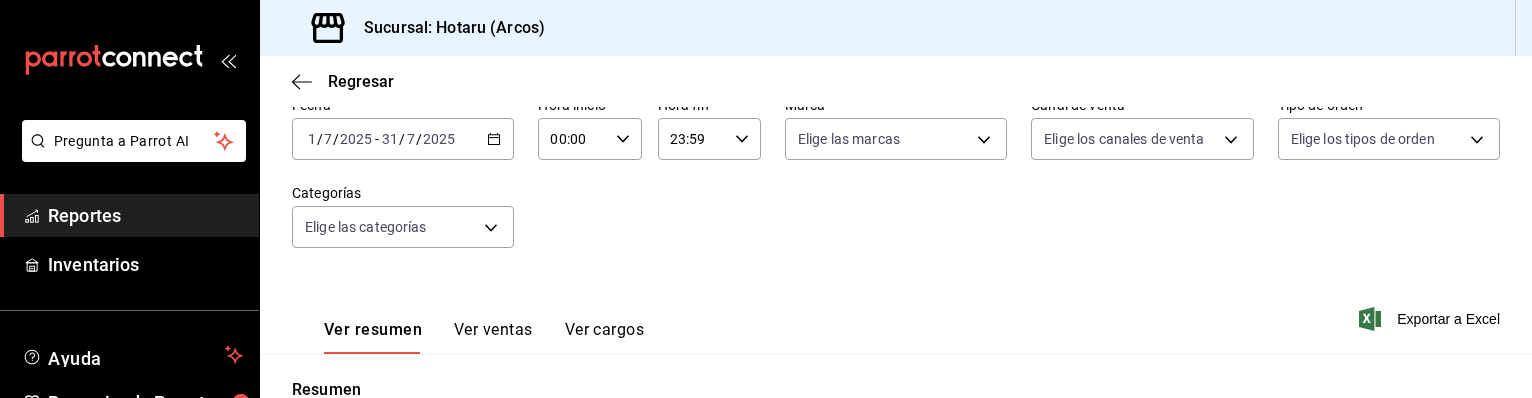 scroll, scrollTop: 111, scrollLeft: 0, axis: vertical 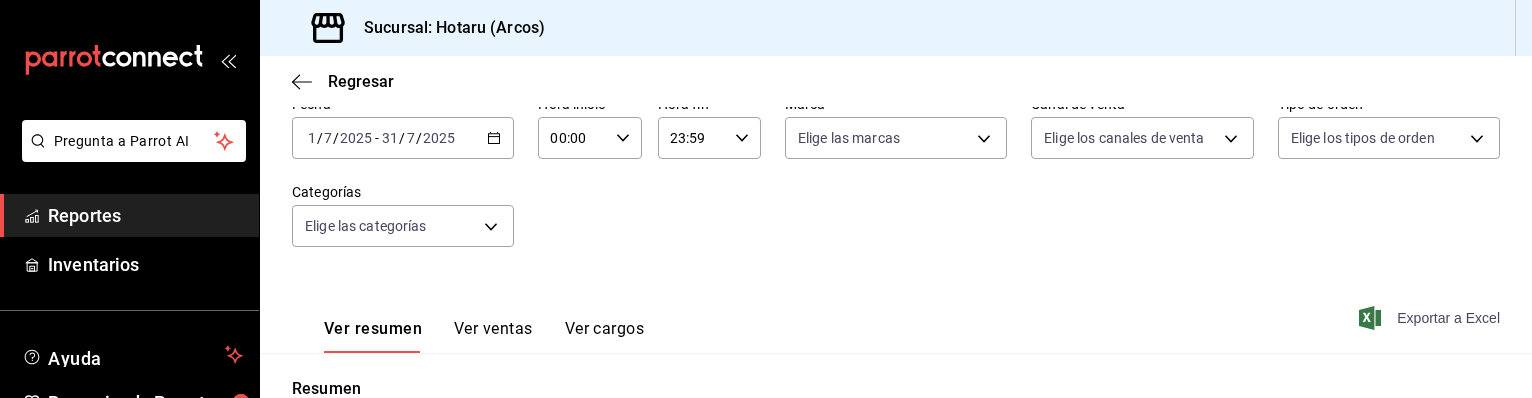 click on "Exportar a Excel" at bounding box center (1431, 318) 